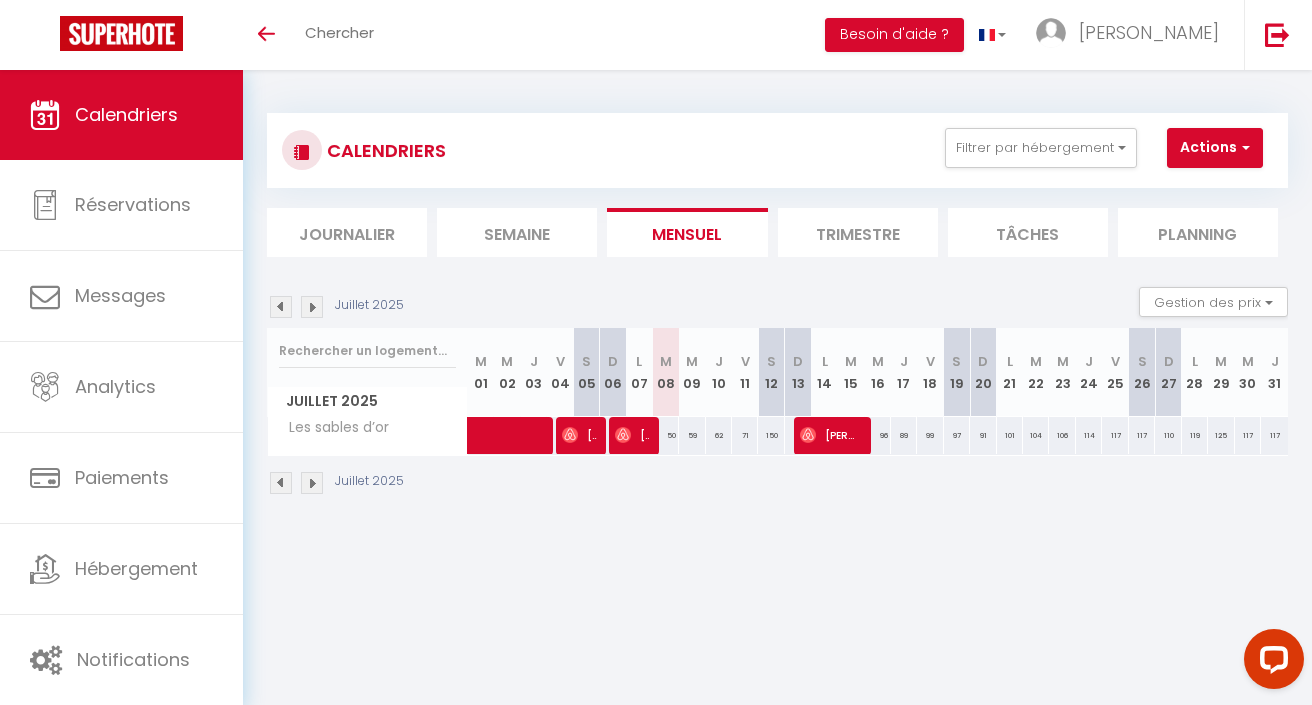scroll, scrollTop: 0, scrollLeft: 0, axis: both 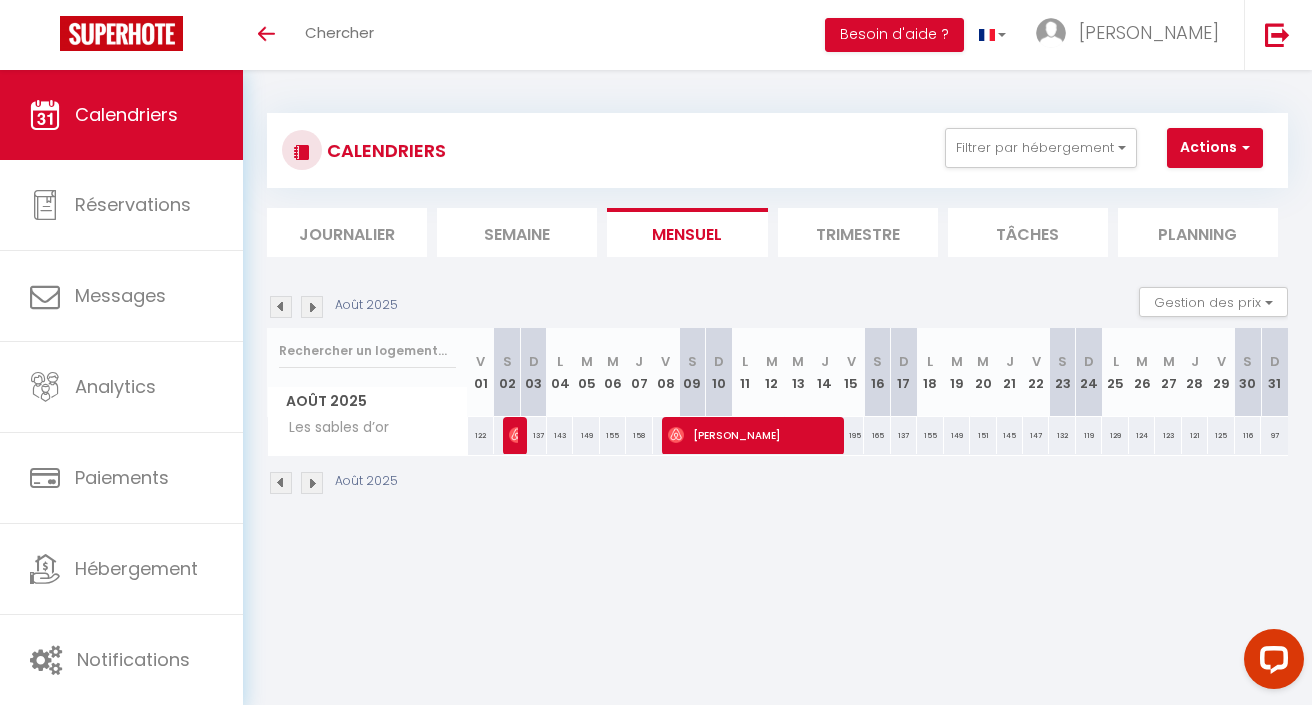 click at bounding box center [281, 307] 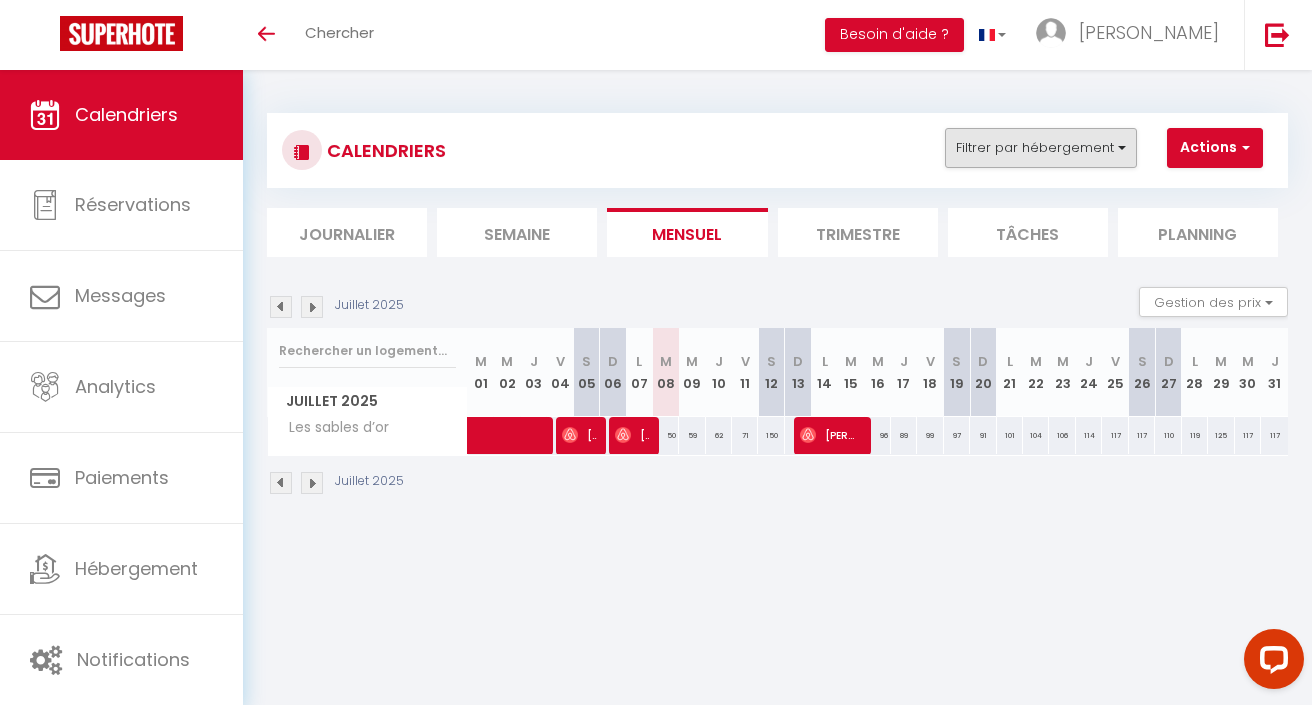click on "Filtrer par hébergement" at bounding box center (1041, 148) 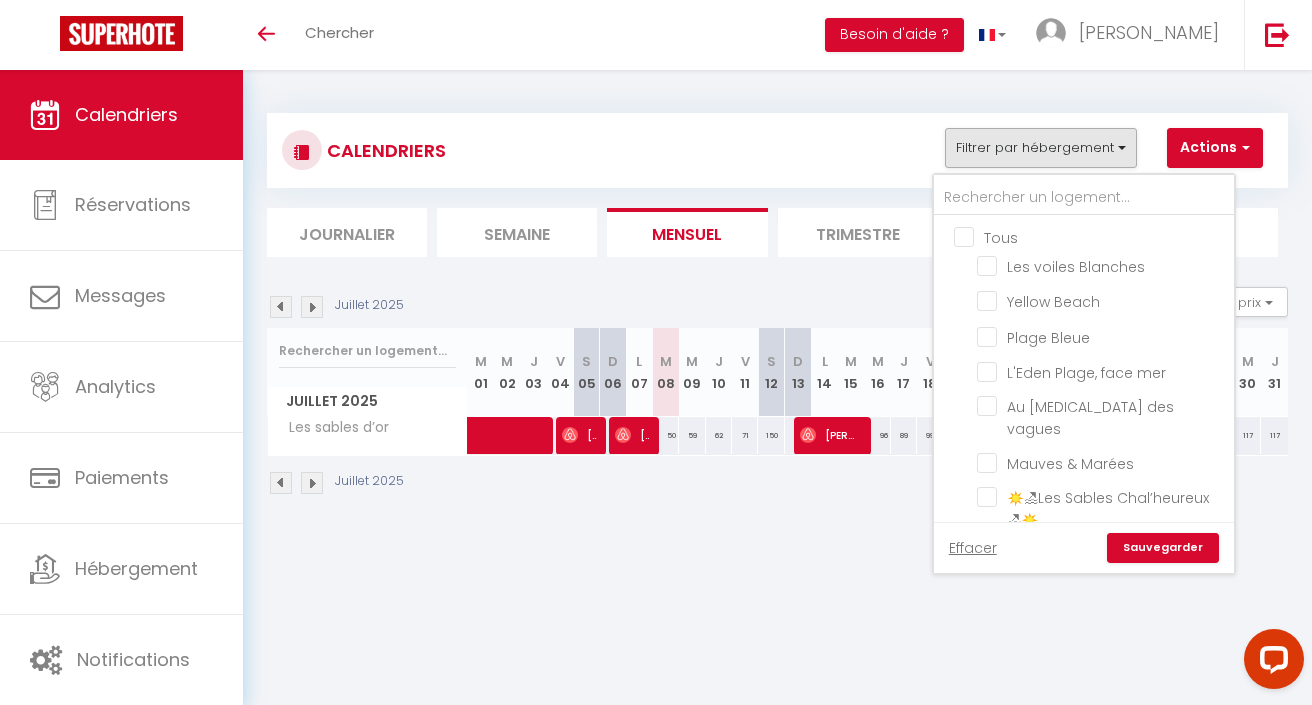 click on "Tous" at bounding box center (1104, 236) 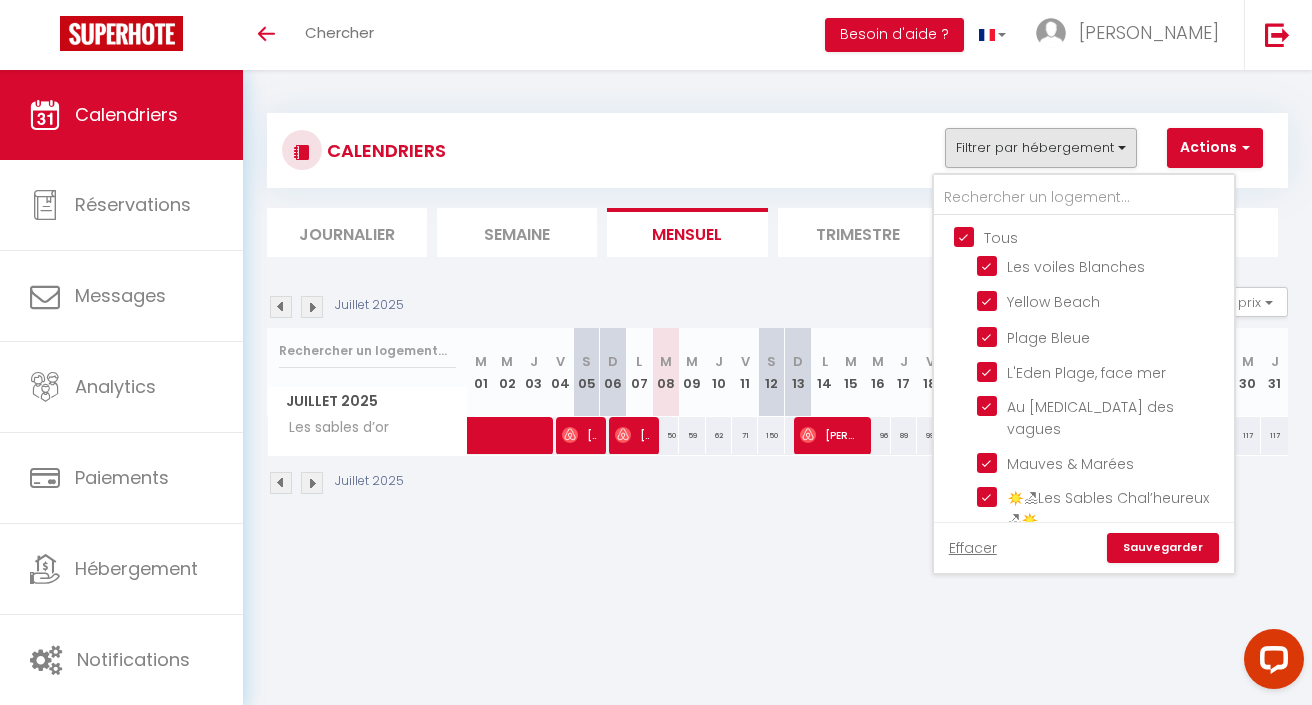 checkbox on "true" 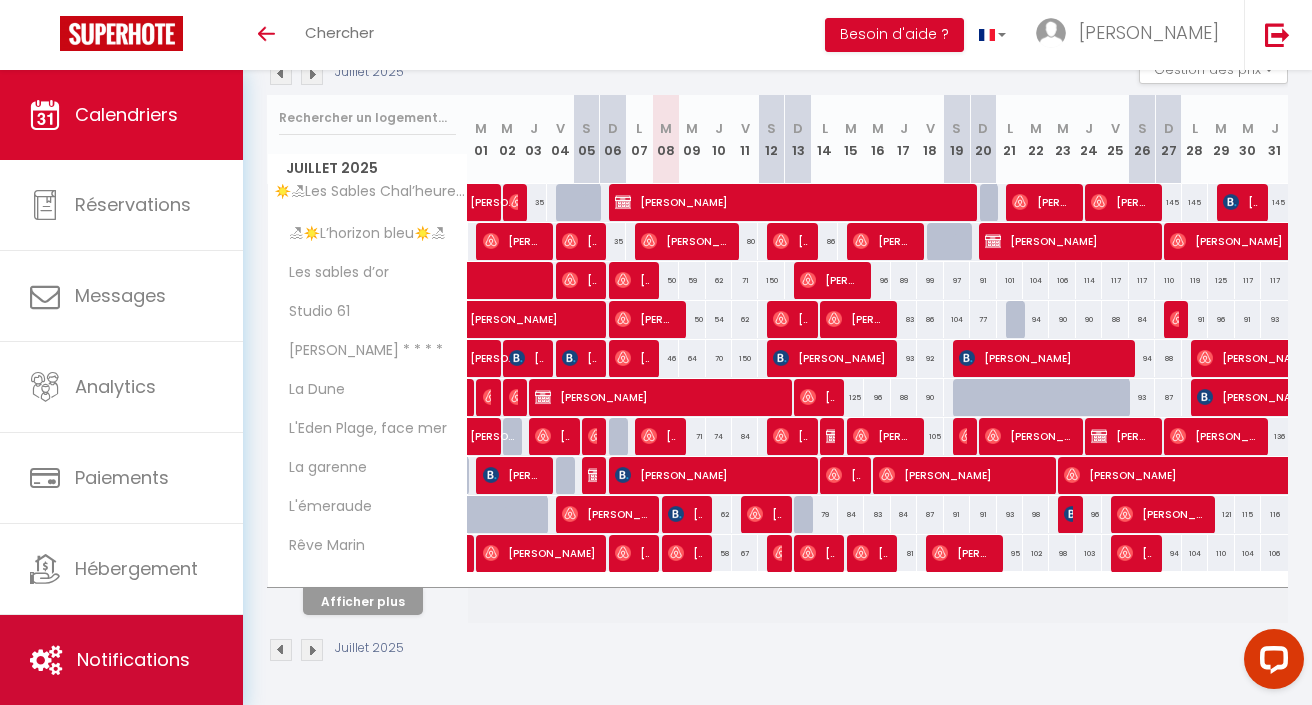 scroll, scrollTop: 232, scrollLeft: 0, axis: vertical 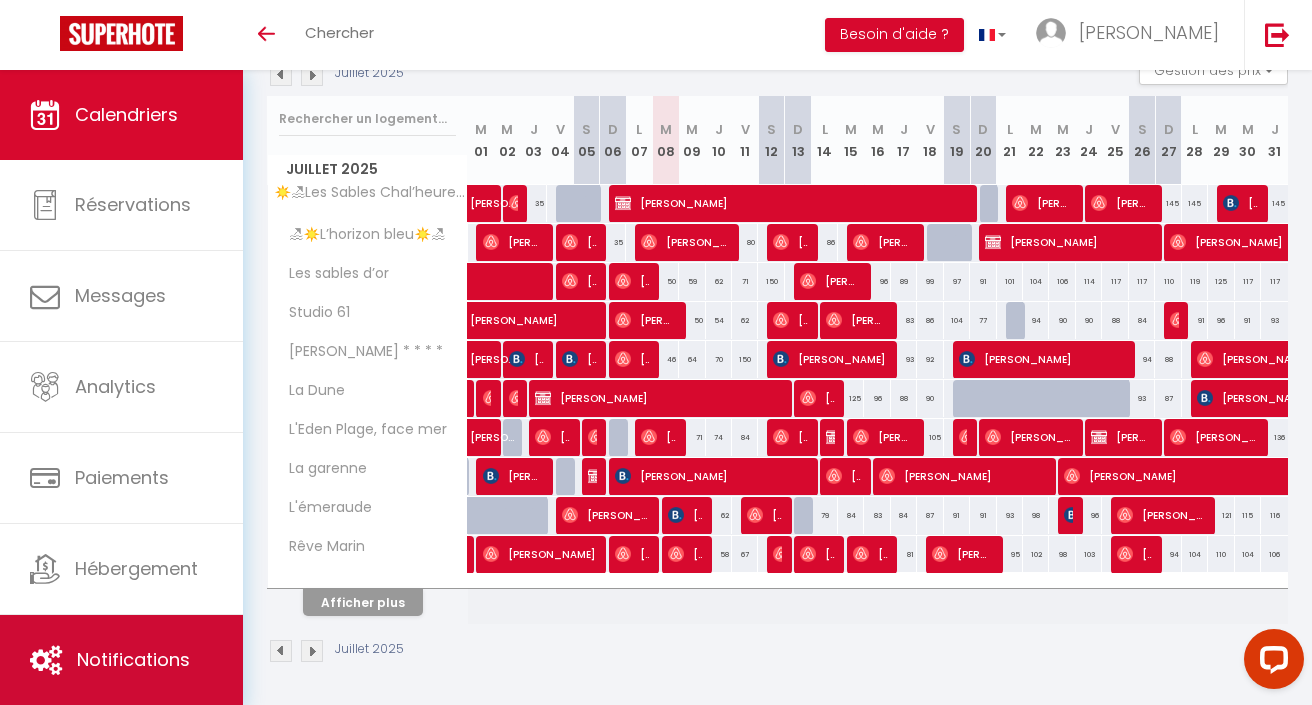 click on "Notifications" at bounding box center [121, 660] 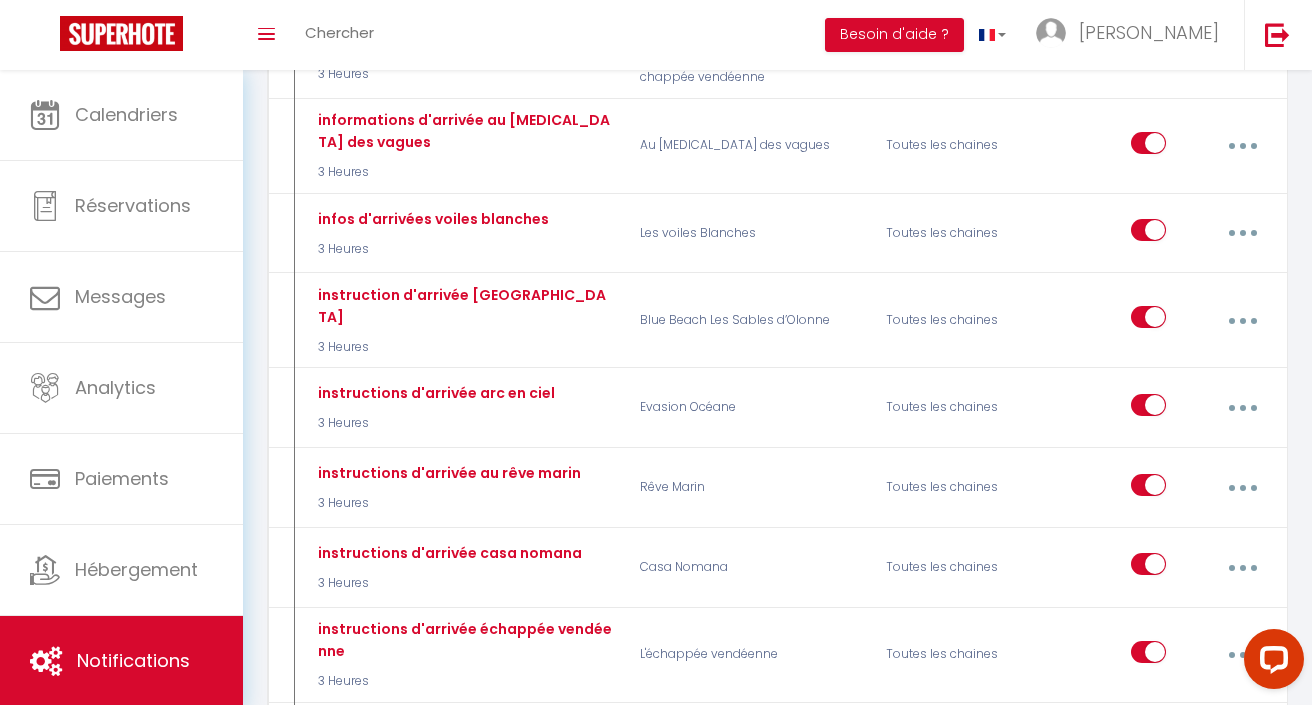 scroll, scrollTop: 2146, scrollLeft: 0, axis: vertical 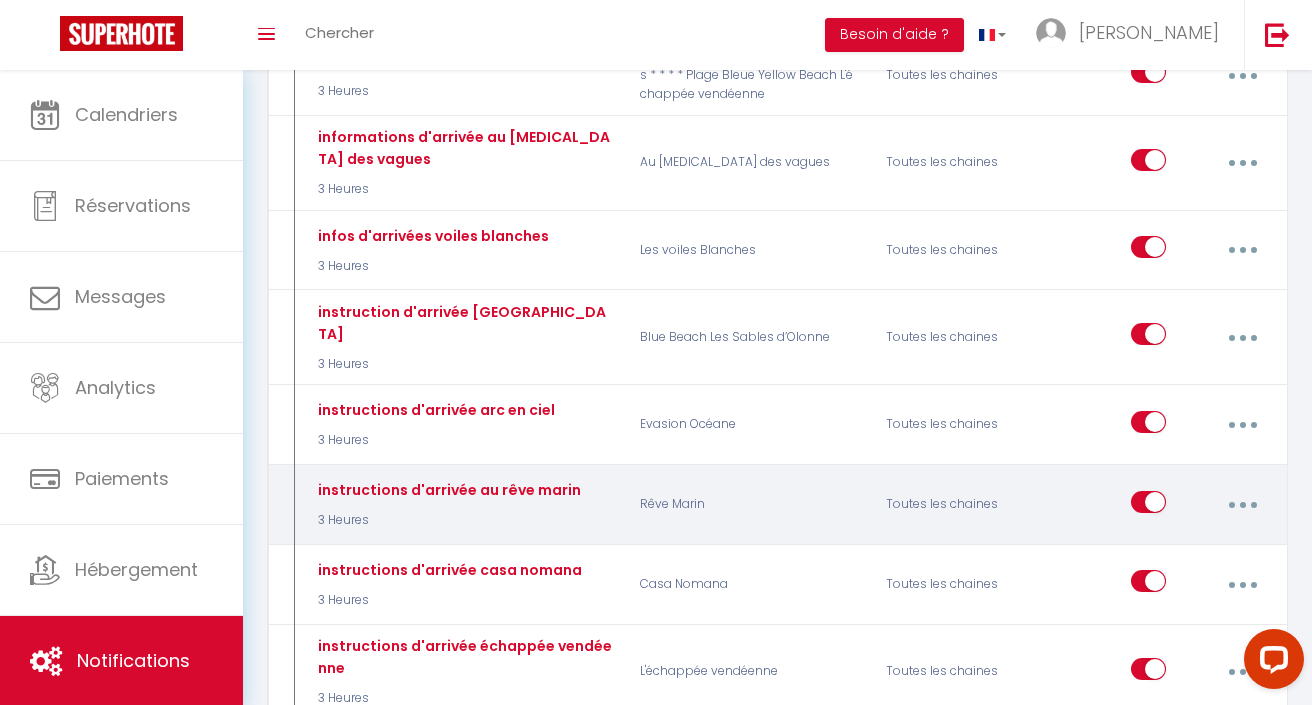 click at bounding box center [1242, 505] 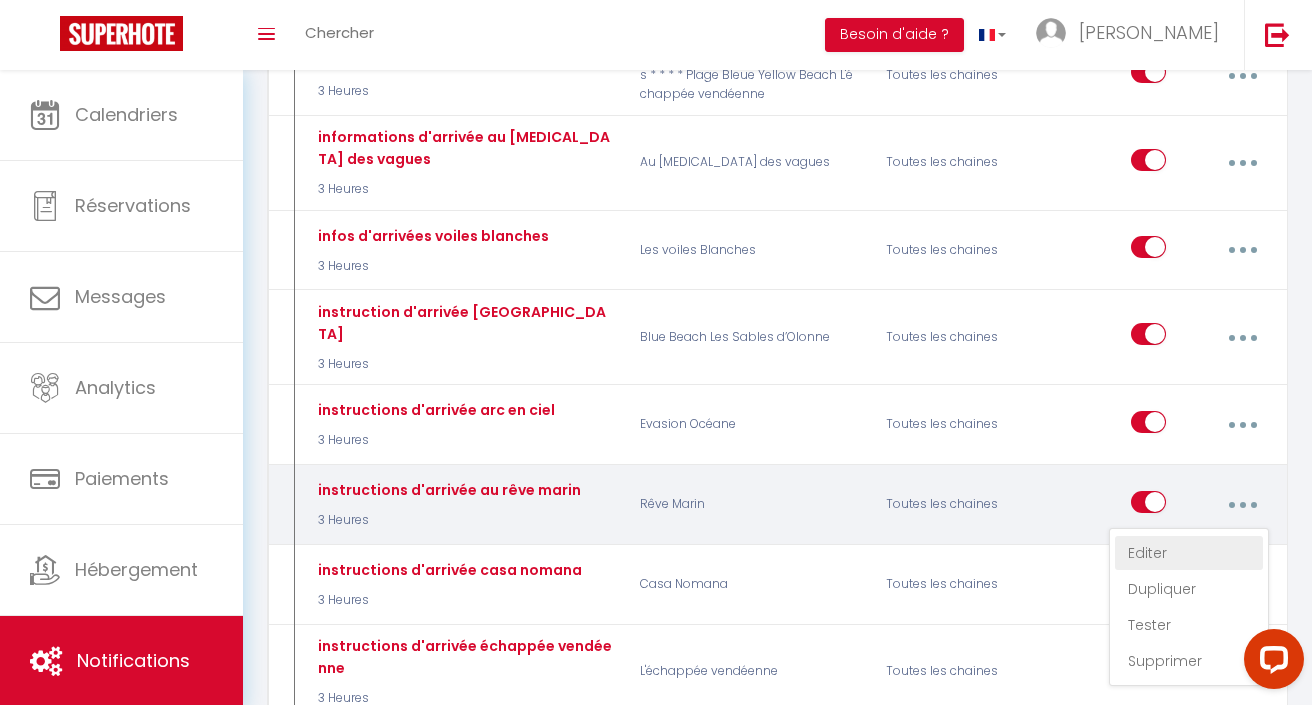 click on "Editer" at bounding box center [1189, 553] 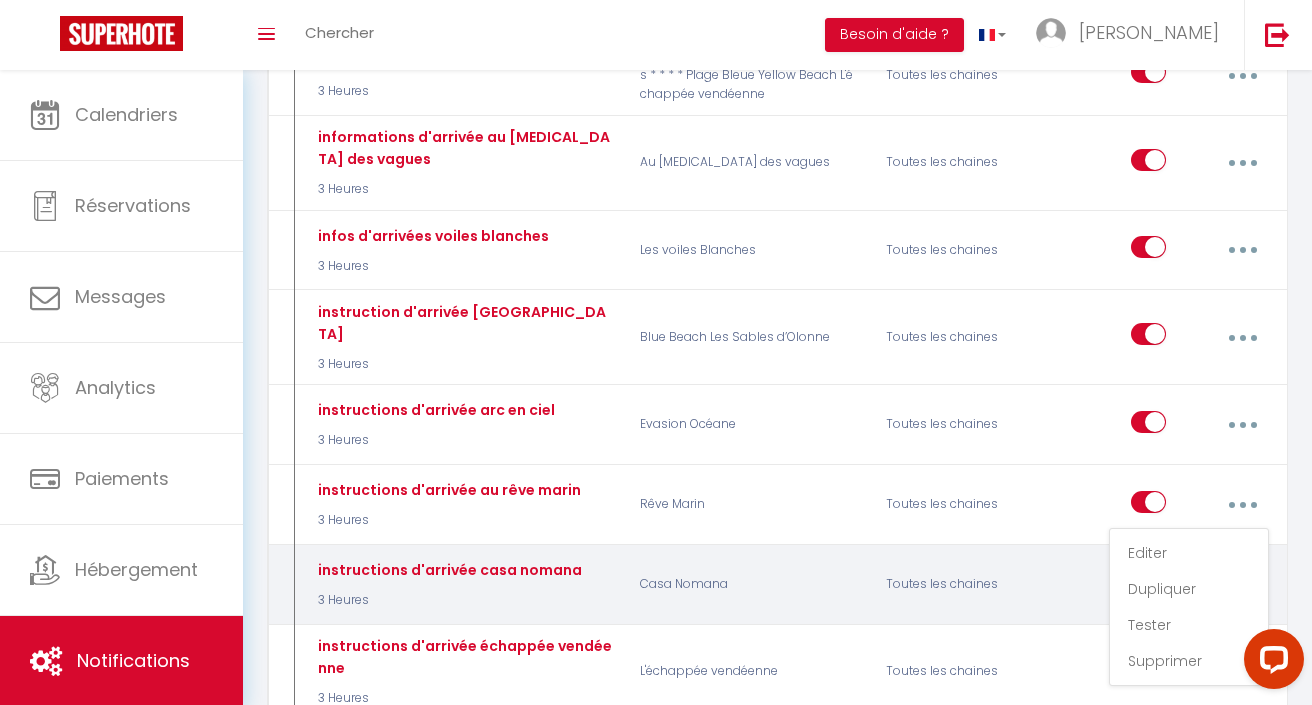 type on "instructions d'arrivée au rêve marin" 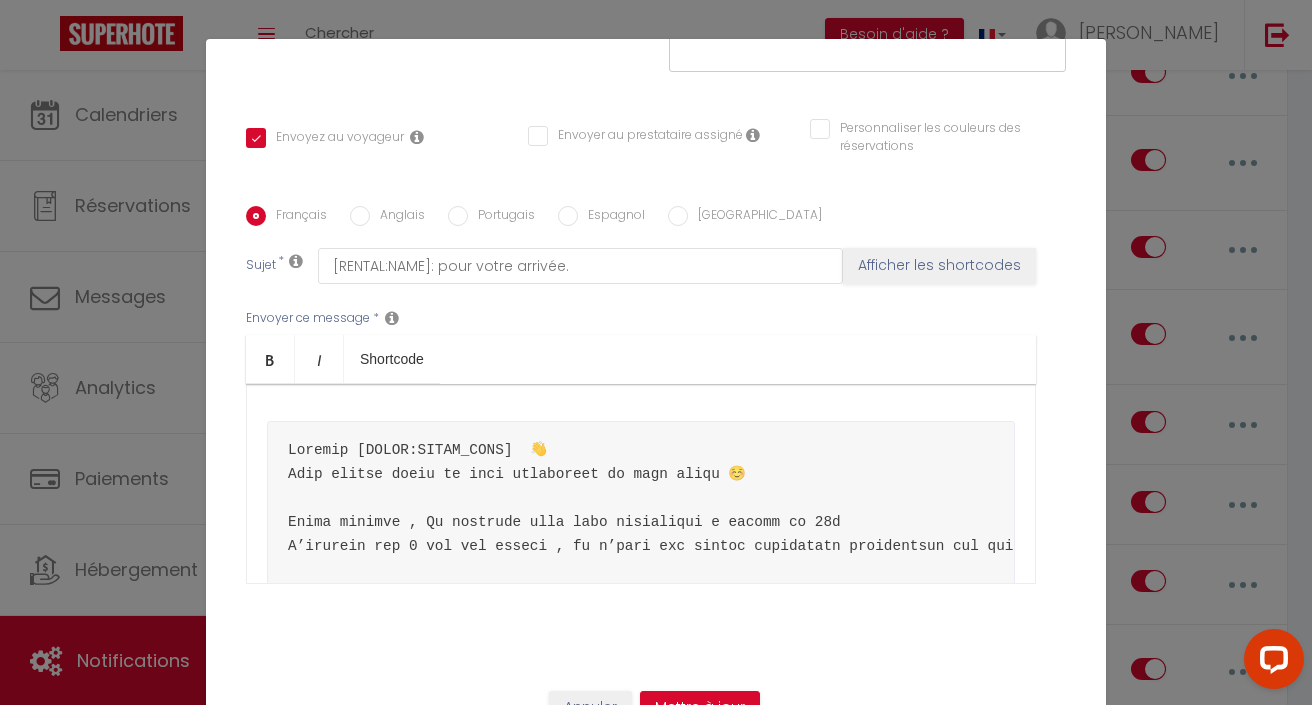 scroll, scrollTop: 386, scrollLeft: 0, axis: vertical 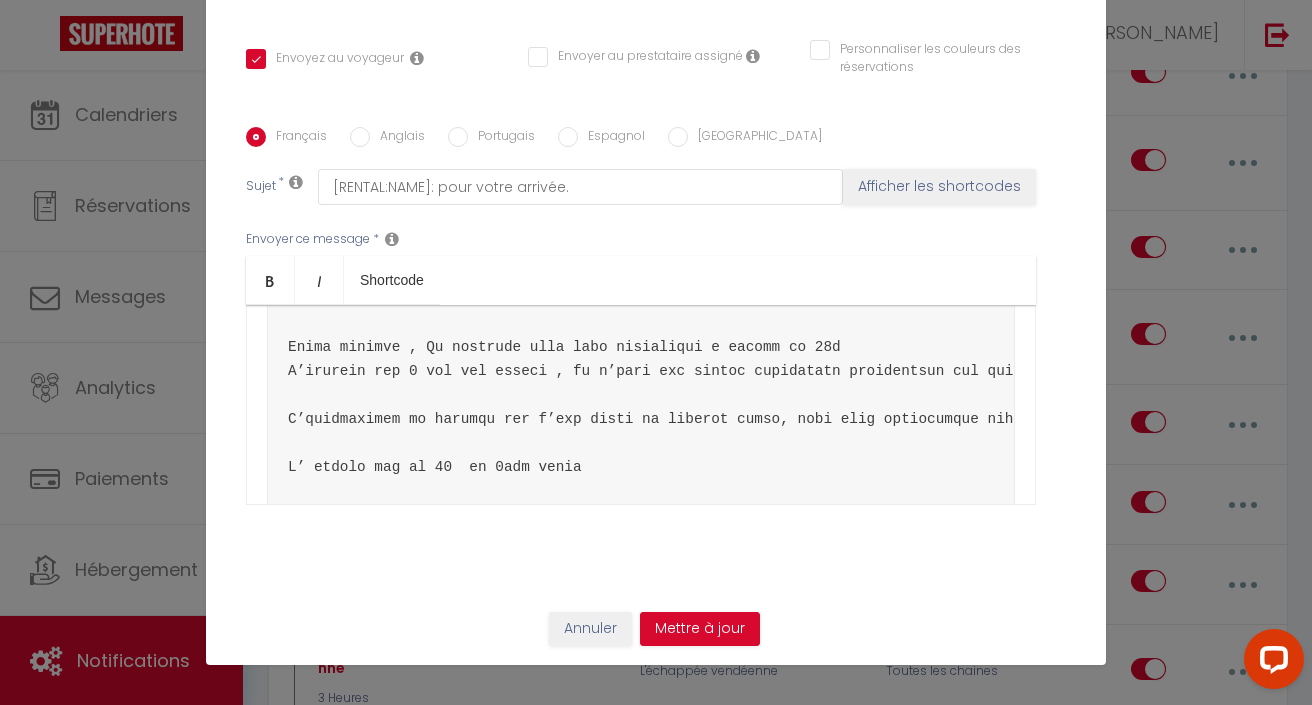 click at bounding box center [641, 443] 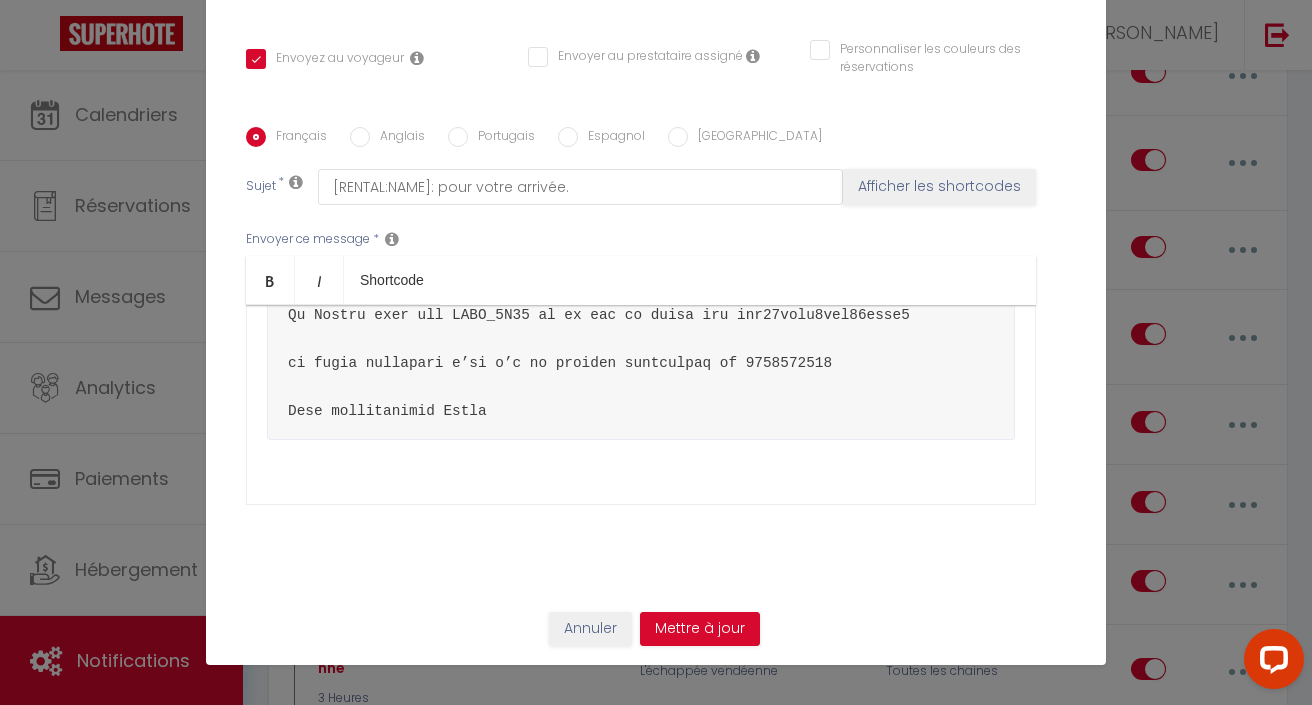 scroll, scrollTop: 296, scrollLeft: 0, axis: vertical 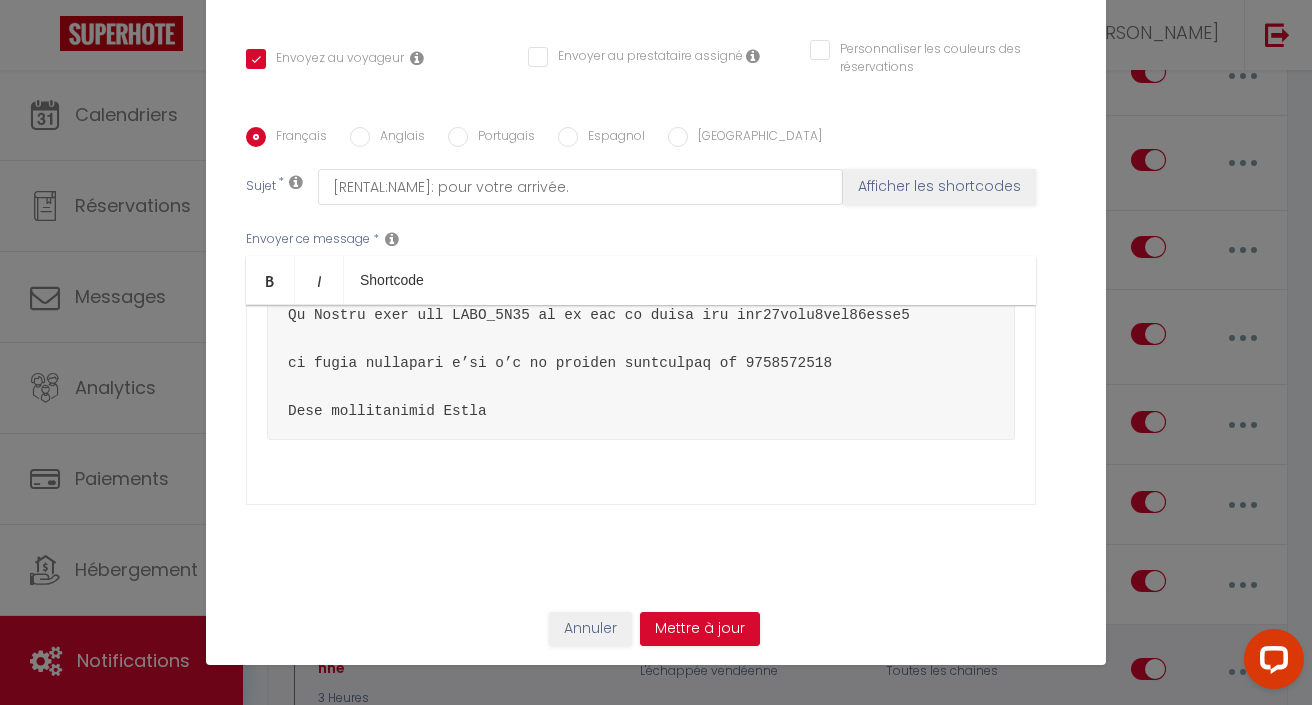 click on "Annuler" at bounding box center [590, 629] 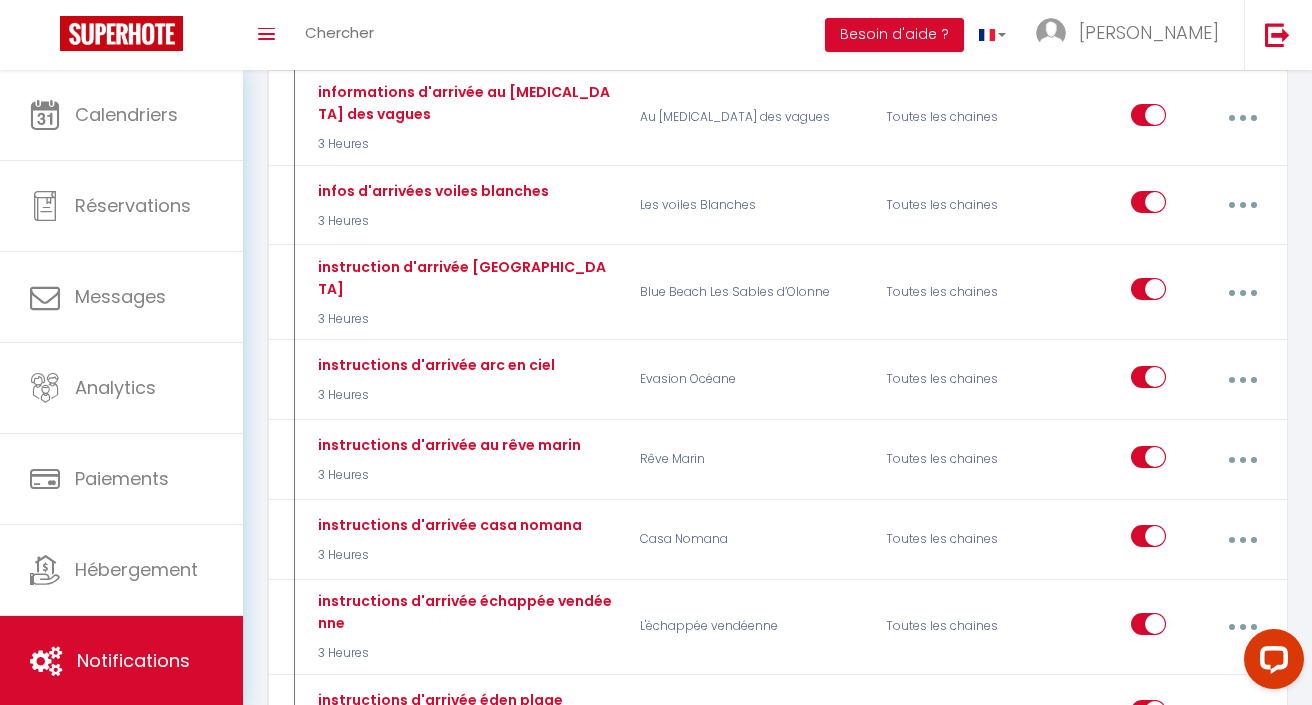 scroll, scrollTop: 2190, scrollLeft: 0, axis: vertical 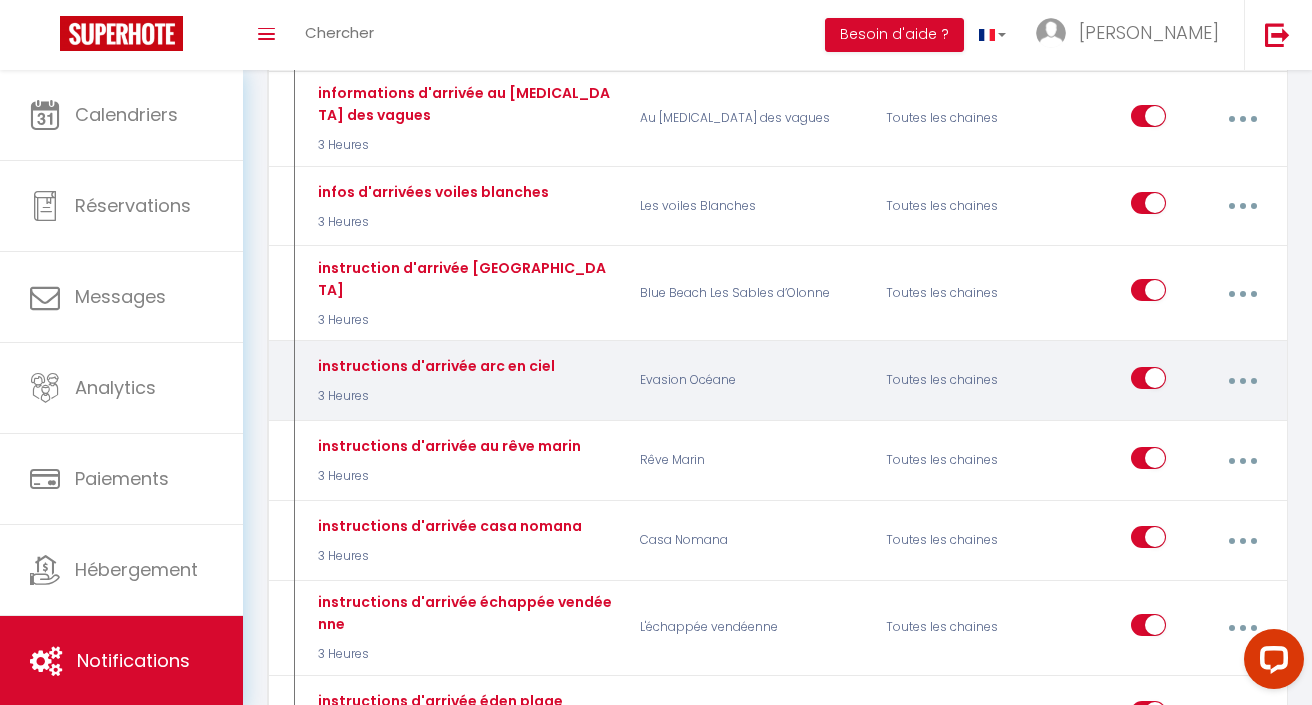 click at bounding box center [1242, 381] 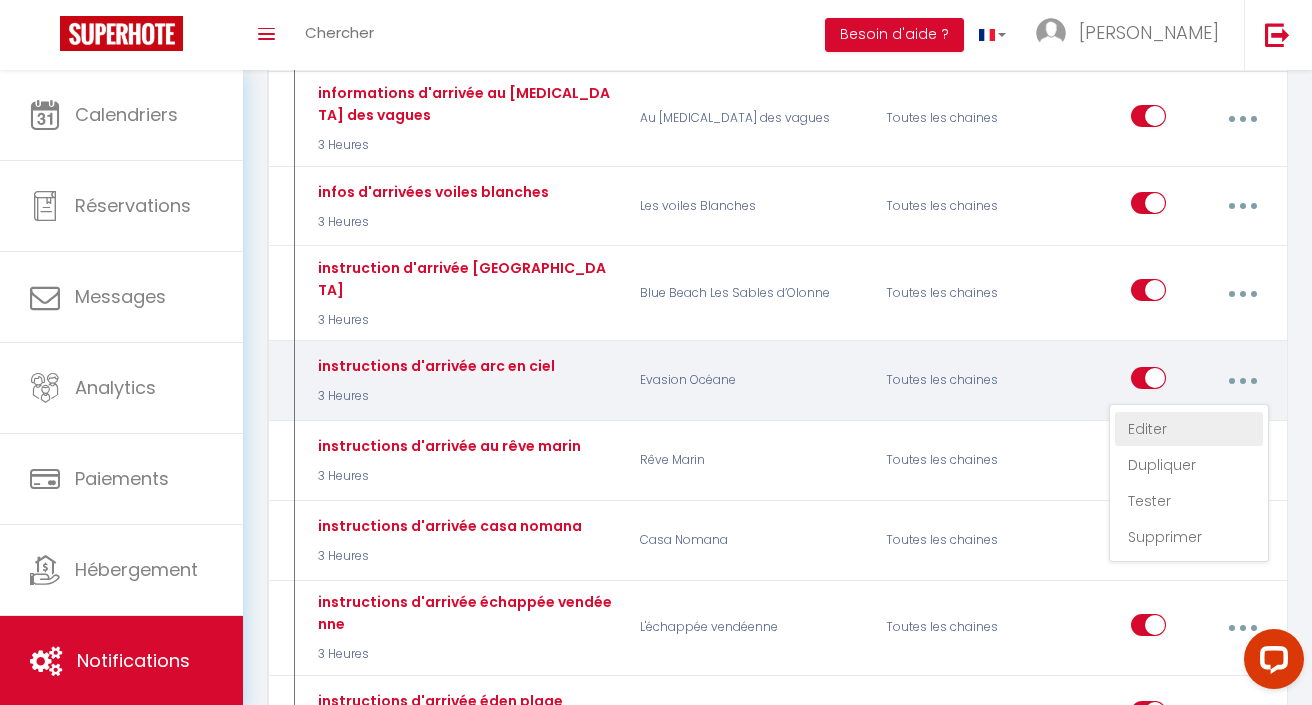 click on "Editer" at bounding box center [1189, 429] 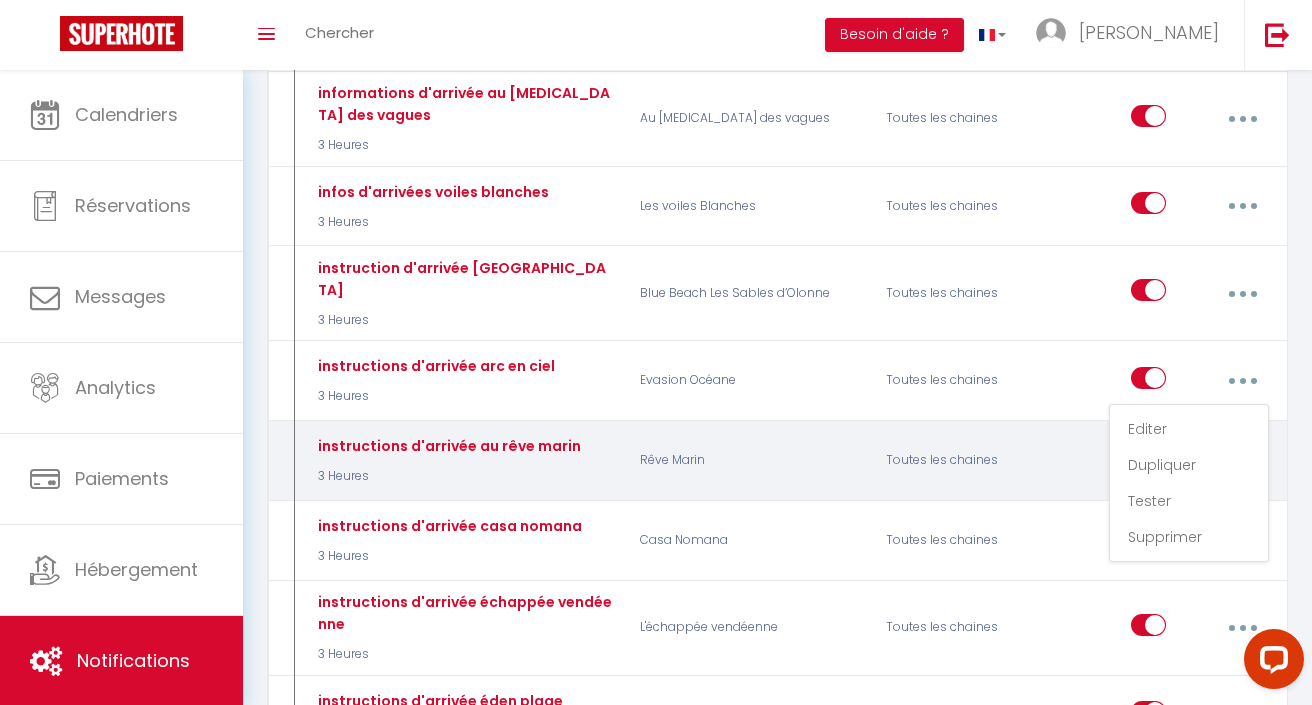 type on "instructions d'arrivée arc en ciel" 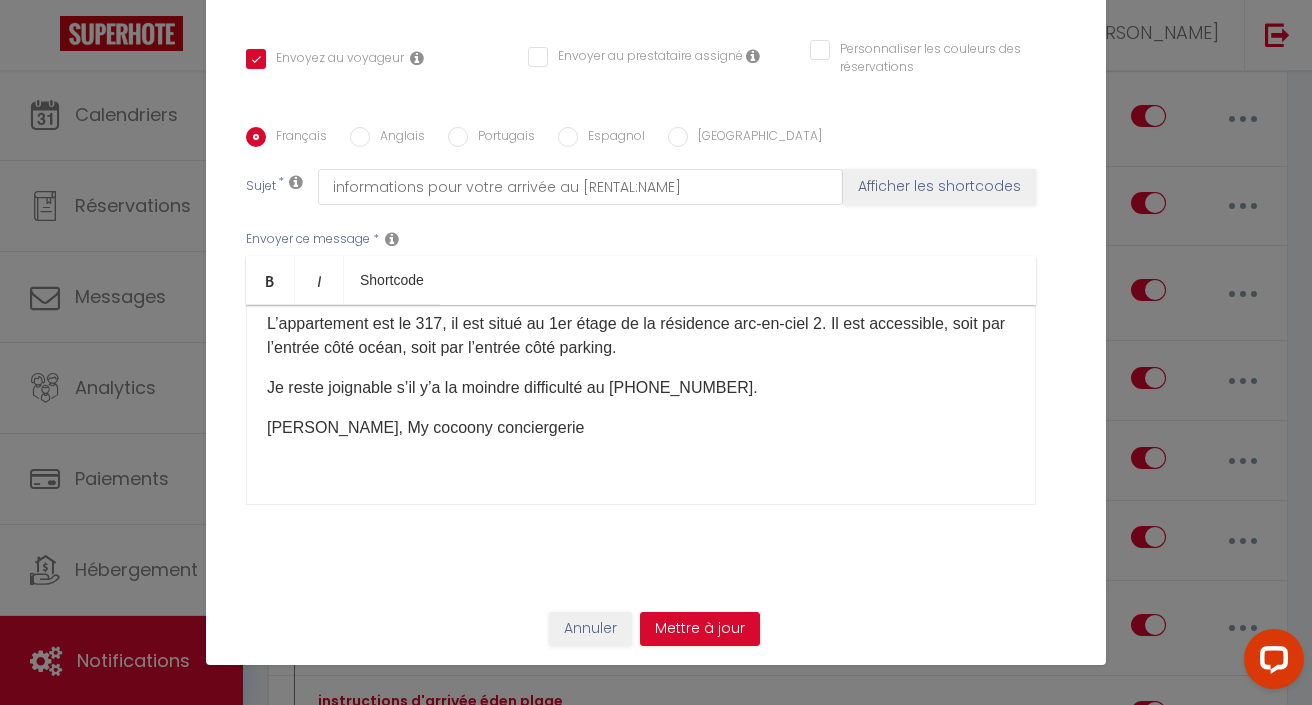 scroll, scrollTop: 270, scrollLeft: 0, axis: vertical 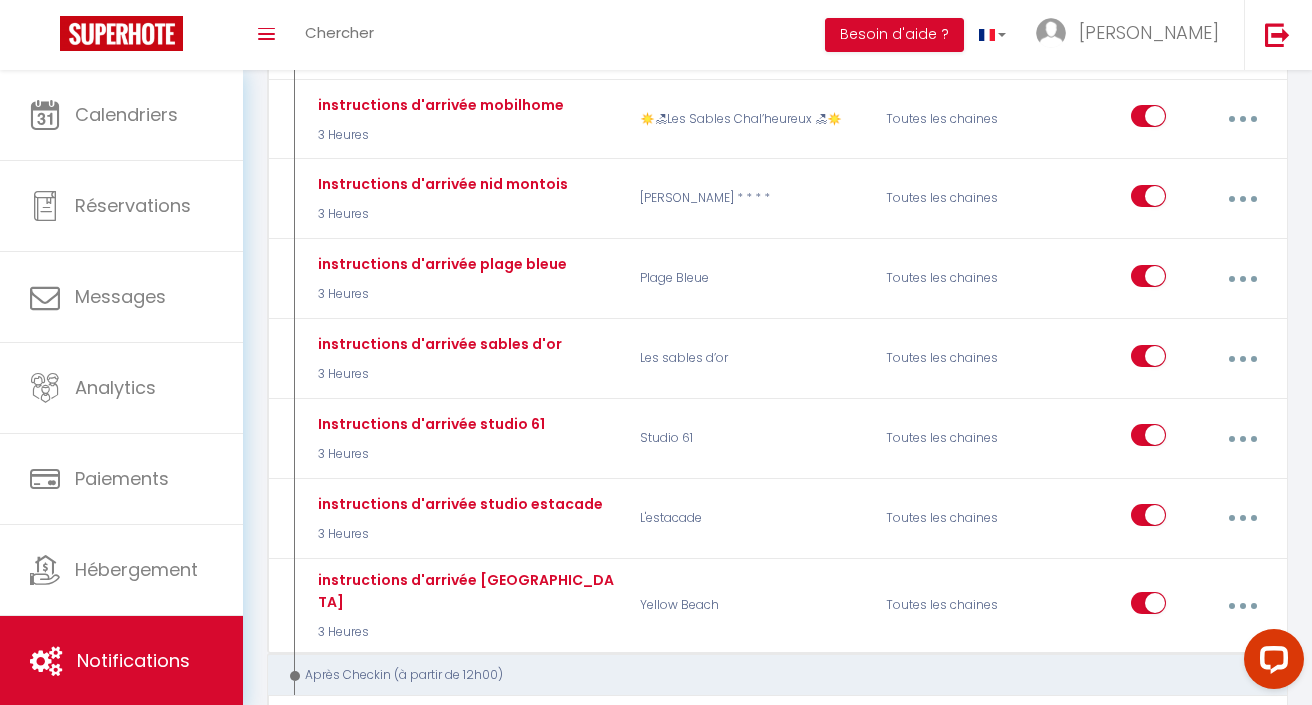 click on "Notifications
Actions
Nouvelle Notification    Exporter    Importer    Tous les apparts    Les voiles Blanches Yellow Beach Plage Bleue L'Eden Plage, face mer Au [MEDICAL_DATA] des vagues Mauves & Marées ☀️🏖Les Sables Chal’heureux 🏖☀️ 🏖☀️L’horizon bleu☀️🏖 Les sables d’or Studio 61 Le Nid Montois  * * * * La Dune 2.L'estacade - Studio d’exception vue Mer La garenne L'émeraude L'estacade L'échappée vendéenne Evasion Océane Casa Nomana La playa Rêve [GEOGRAPHIC_DATA] Les Sables d’Olonne
Actions
Nouveau shortcode personnalisé    Notifications   SHORTCODES PERSONNALISÉS
Après la réservation
0 - Demande Confirmation et Contact    10 Minutes     Tous les apparts   Toutes les chaines     Editer   Dupliquer   Tester   Supprimer         Notification ménage - Départ prévu    Immédiat" at bounding box center [777, 708] 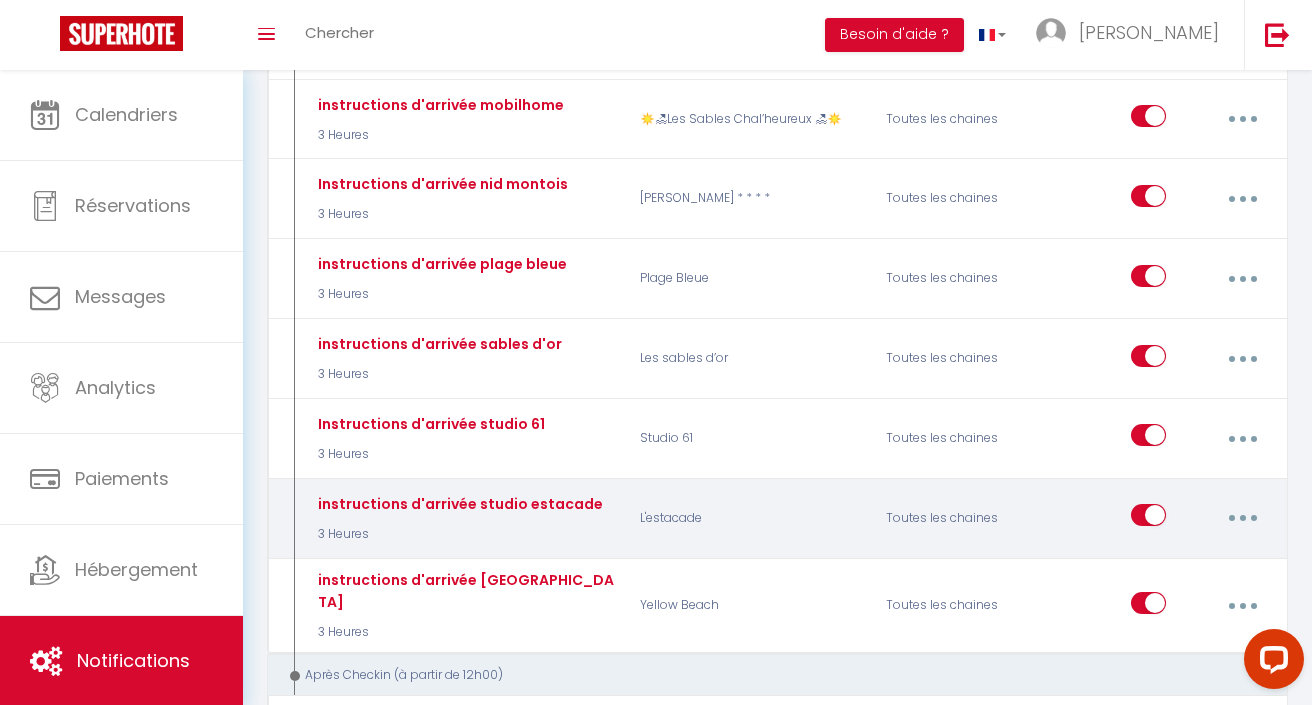 click at bounding box center [1242, 518] 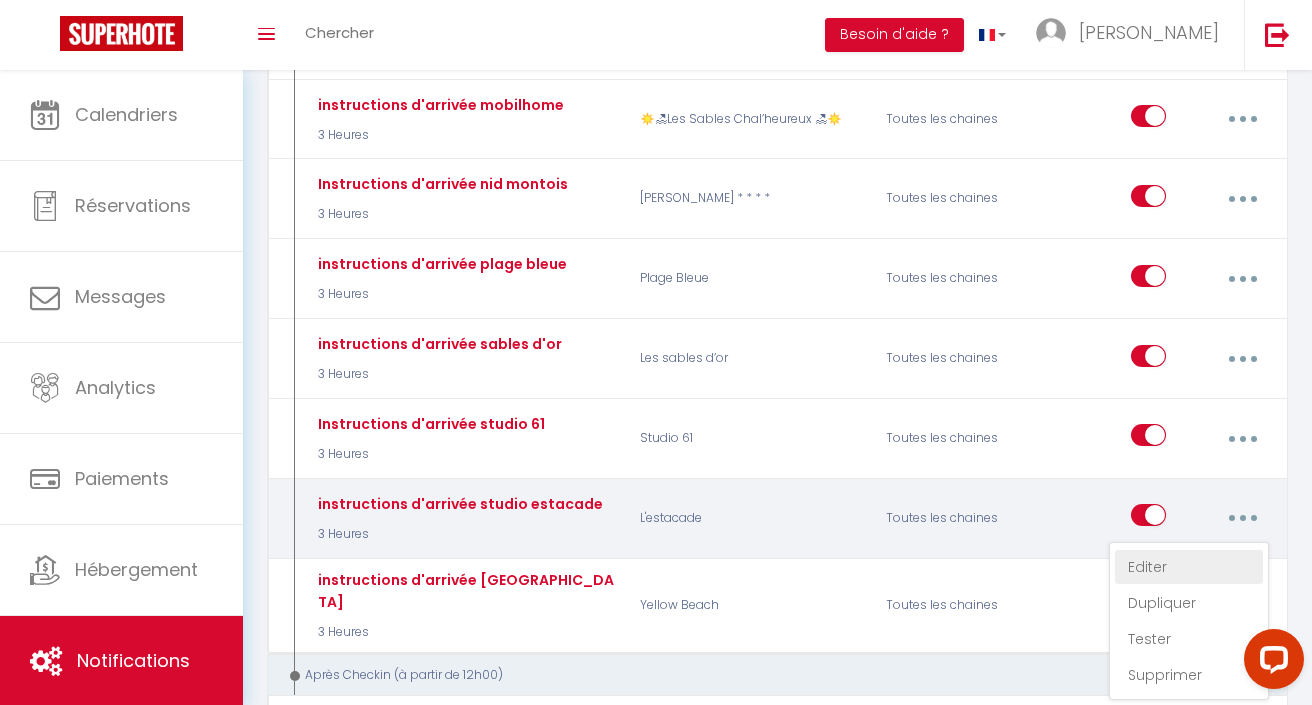 click on "Editer" at bounding box center [1189, 567] 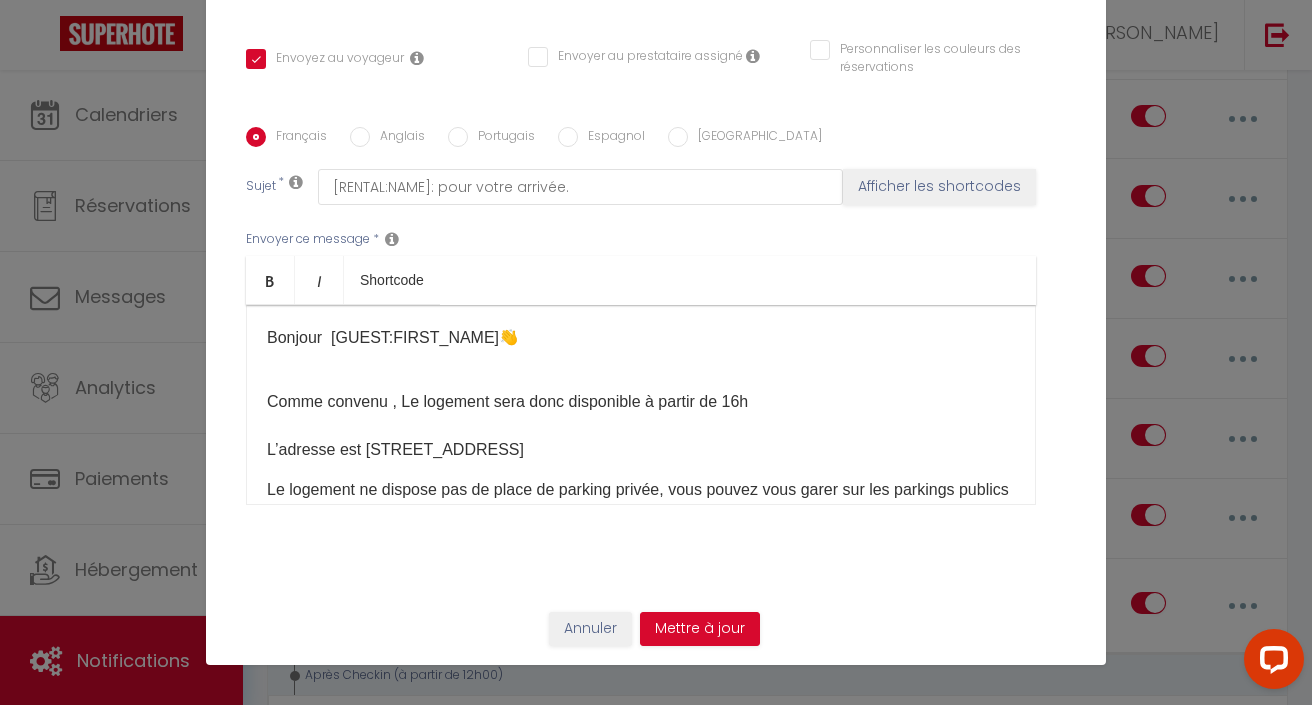 scroll, scrollTop: 0, scrollLeft: 0, axis: both 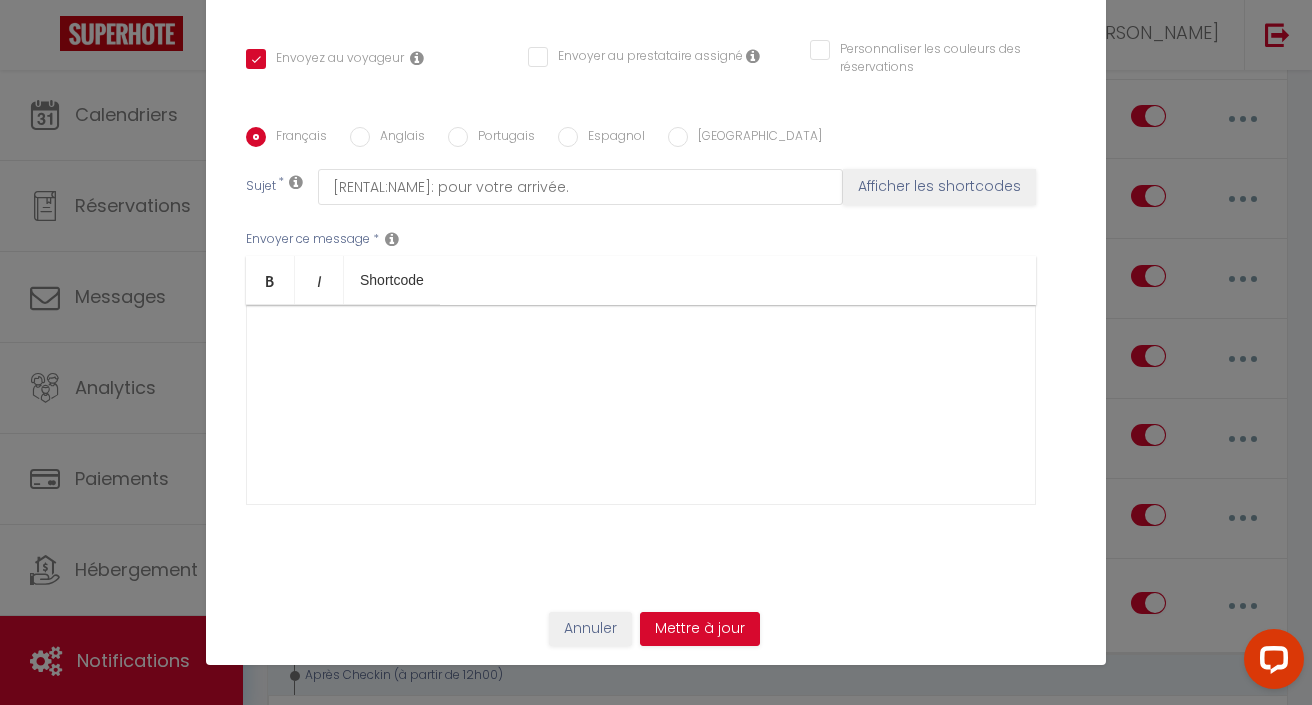 click on "Annuler" at bounding box center (590, 629) 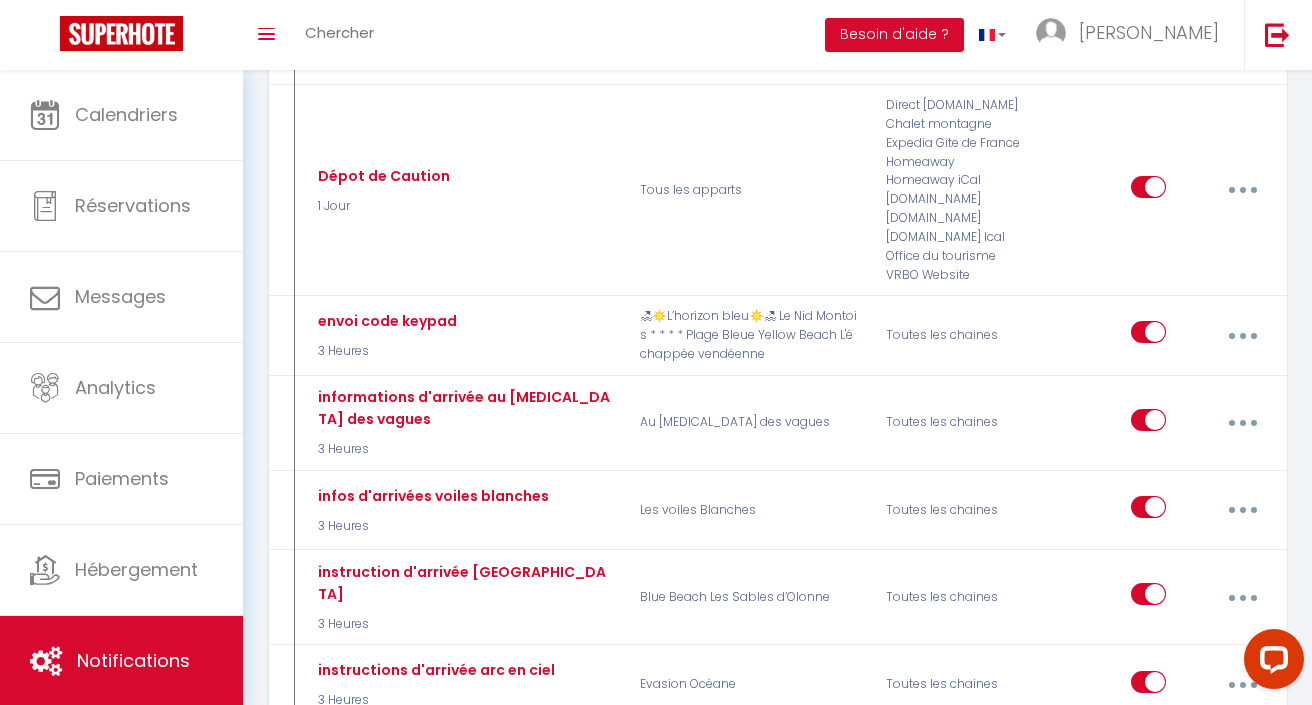 scroll, scrollTop: 1884, scrollLeft: 0, axis: vertical 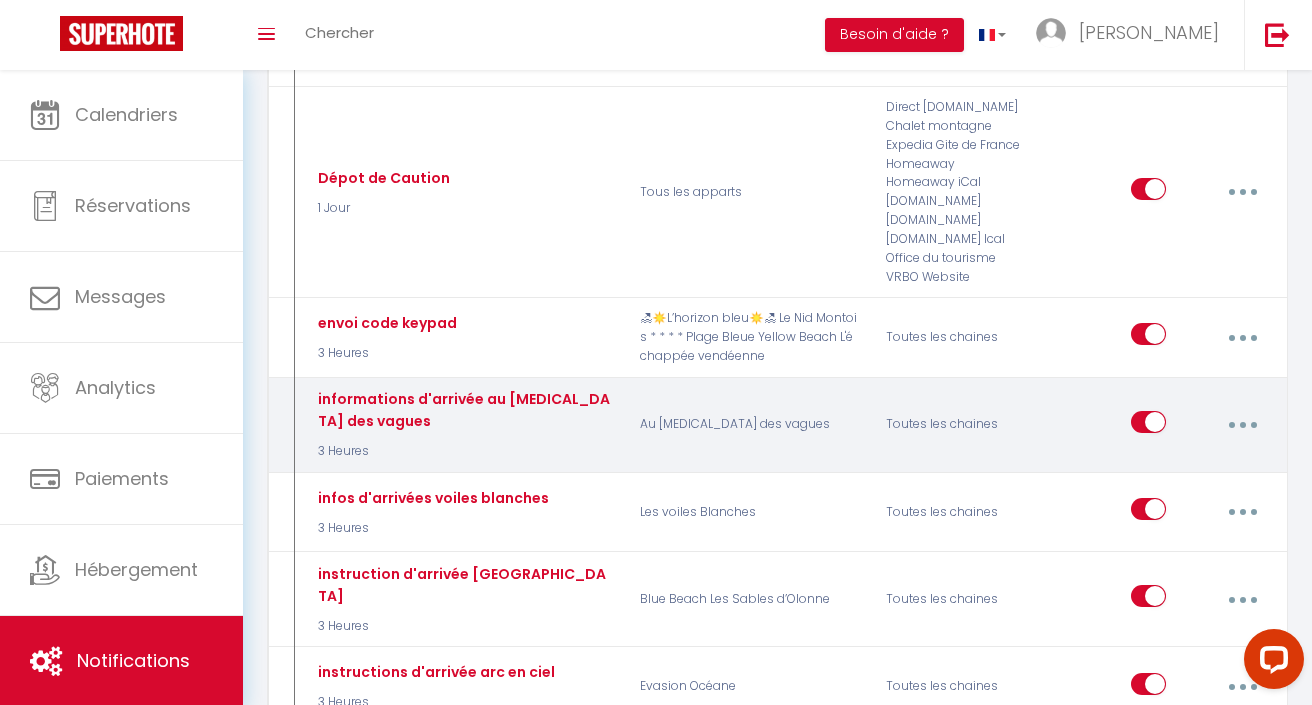 click at bounding box center [1242, 425] 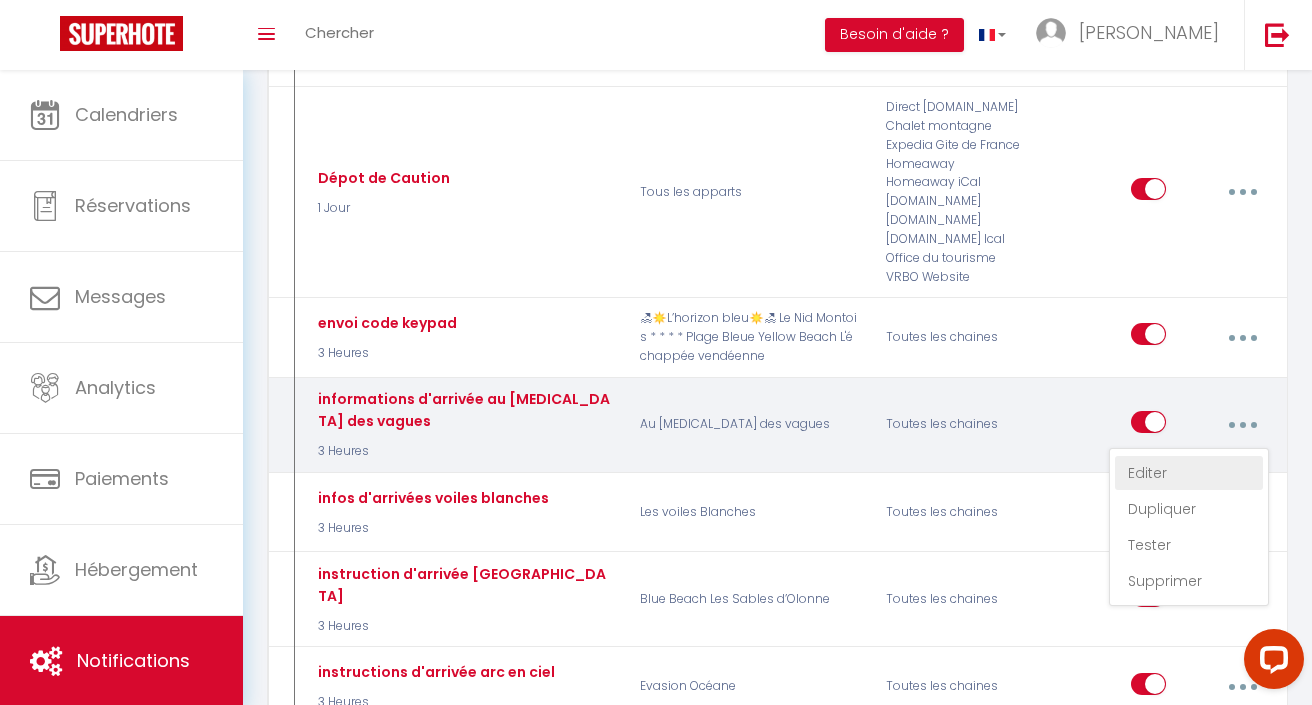 click on "Editer" at bounding box center [1189, 473] 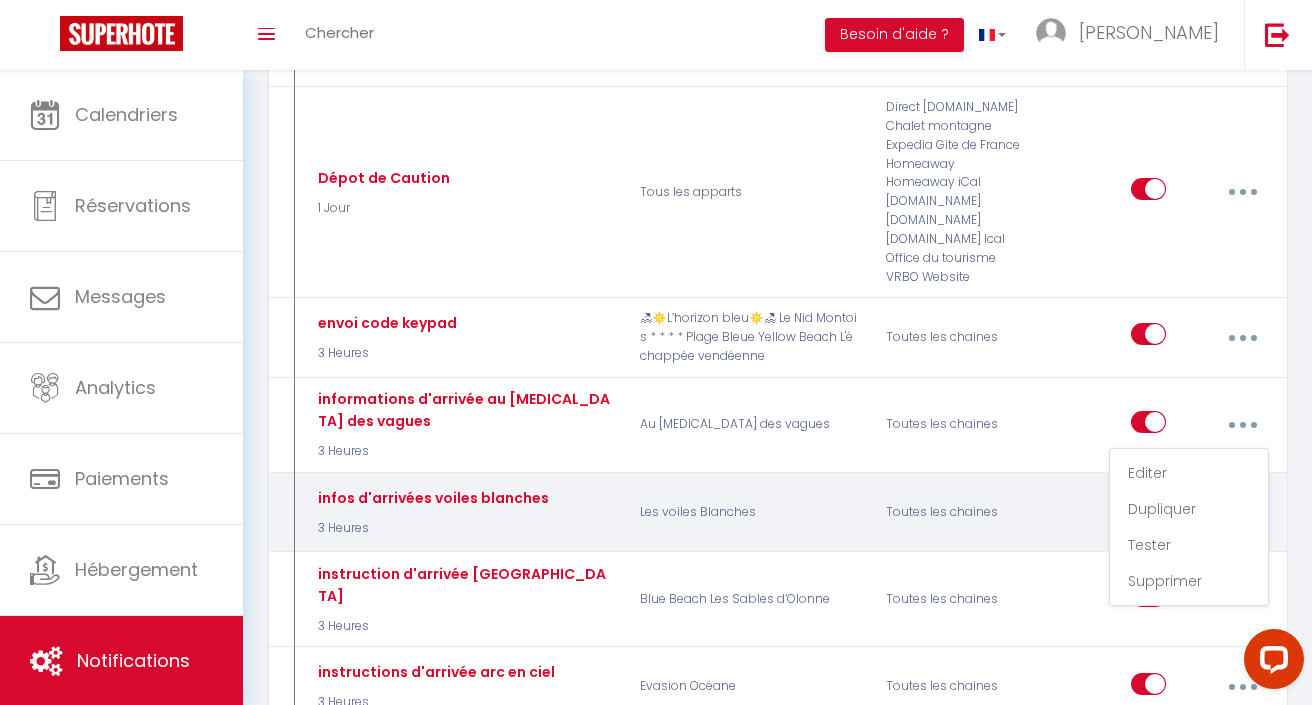 type on "informations d'arrivée au [MEDICAL_DATA] des vagues" 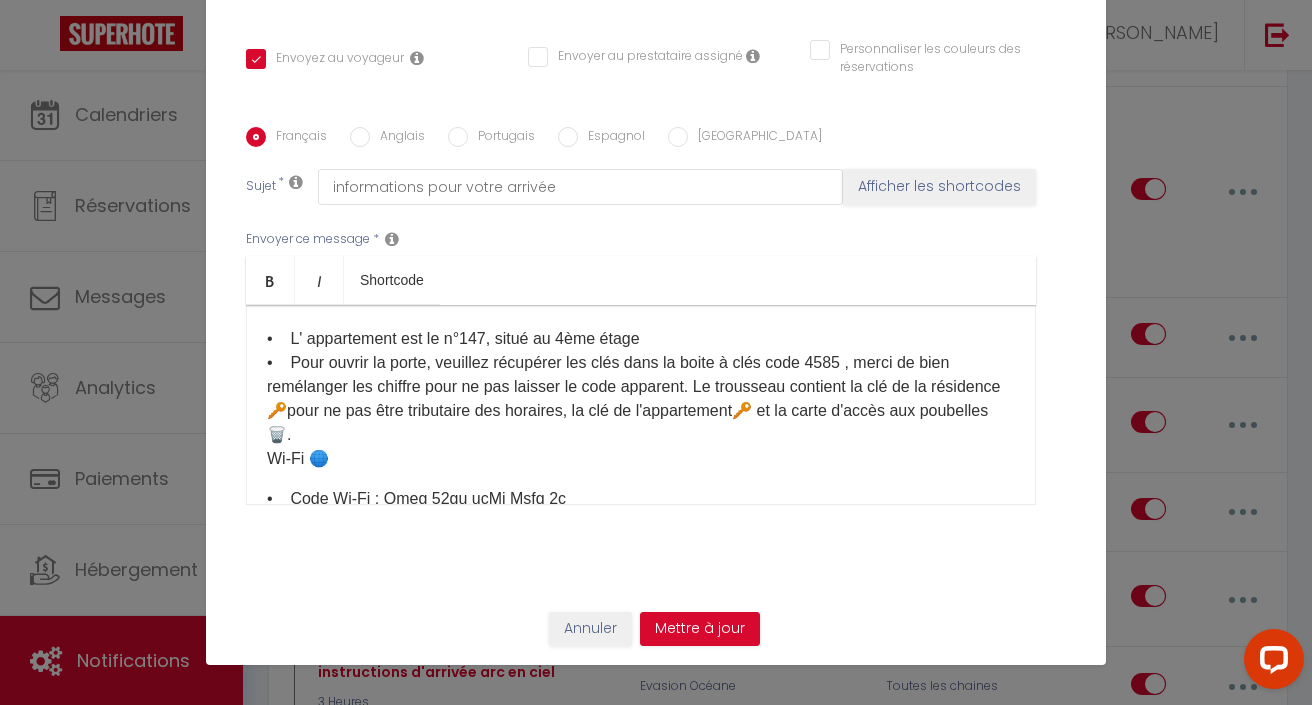 scroll, scrollTop: 373, scrollLeft: 0, axis: vertical 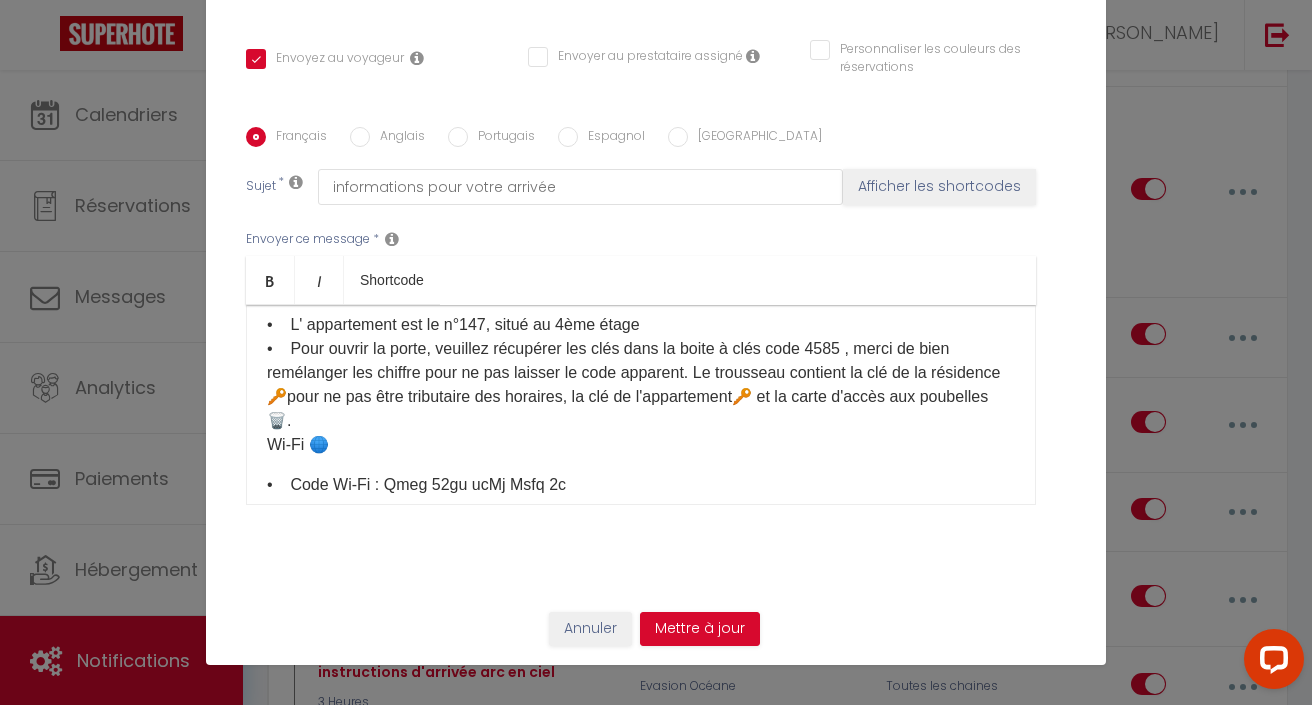 click on "Annuler" at bounding box center (590, 629) 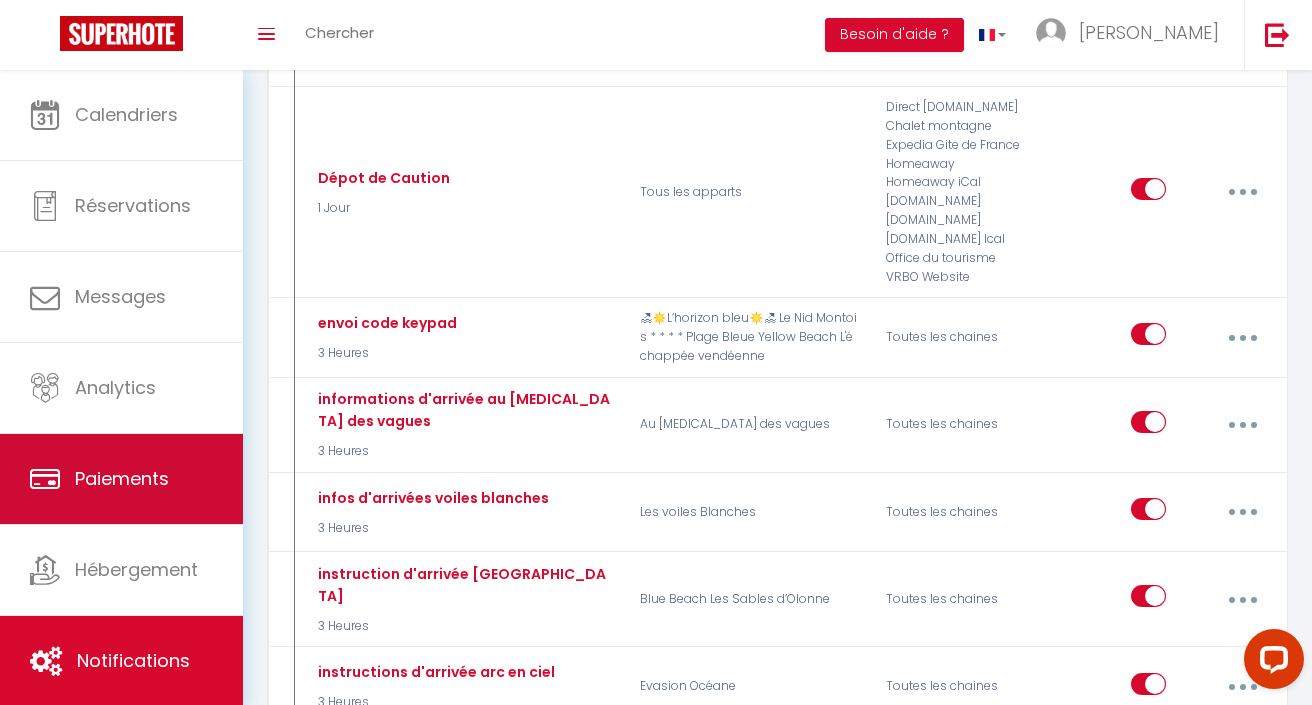 click on "Paiements" at bounding box center (122, 478) 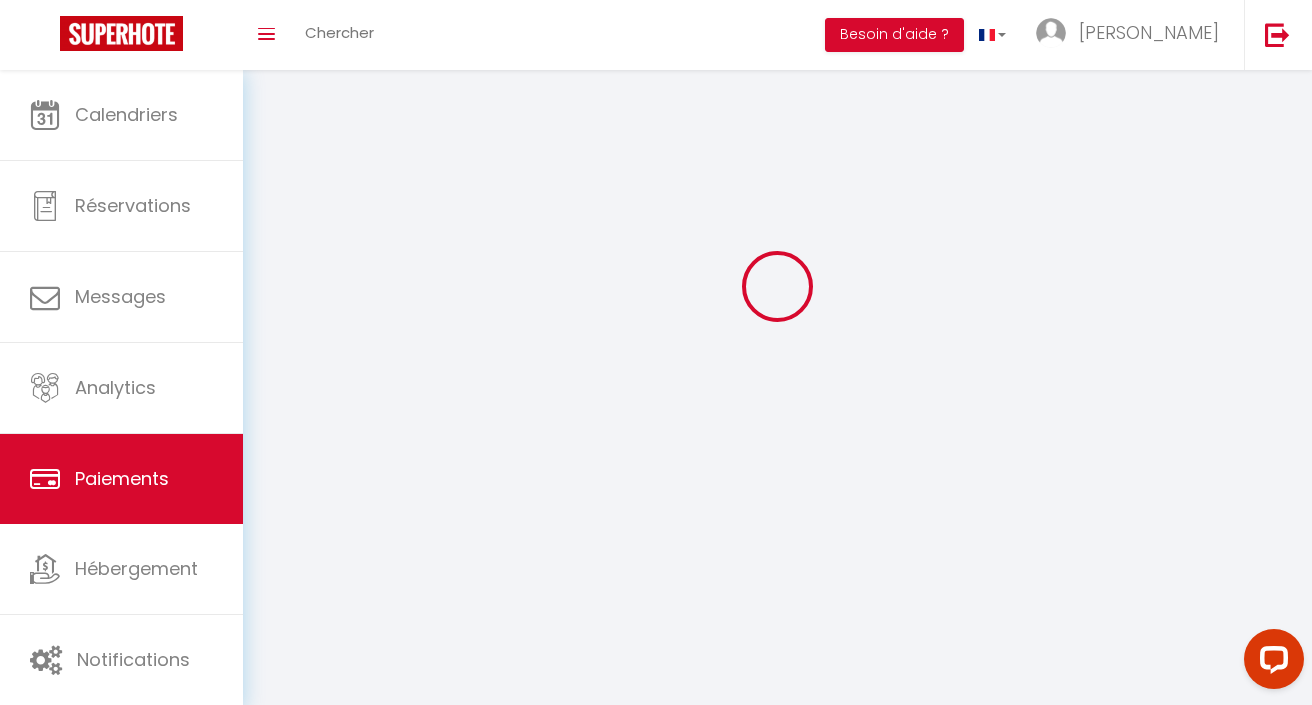 scroll, scrollTop: 0, scrollLeft: 0, axis: both 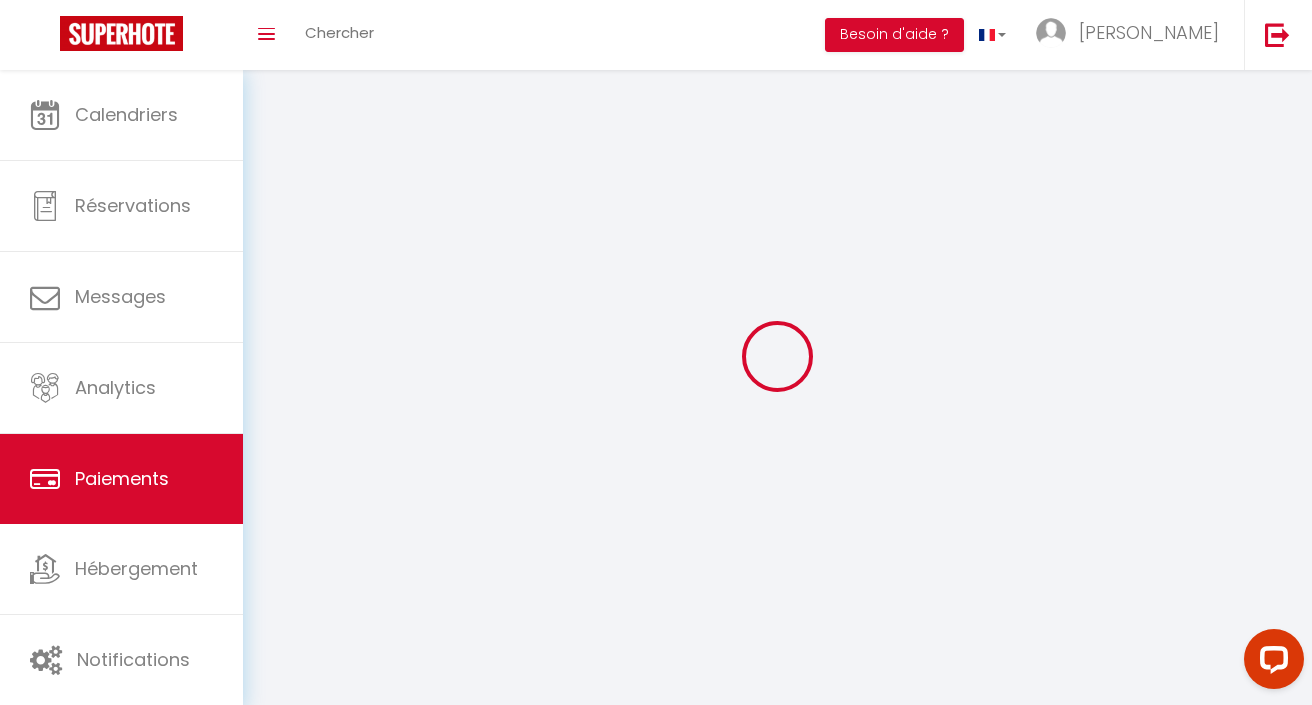 select on "2" 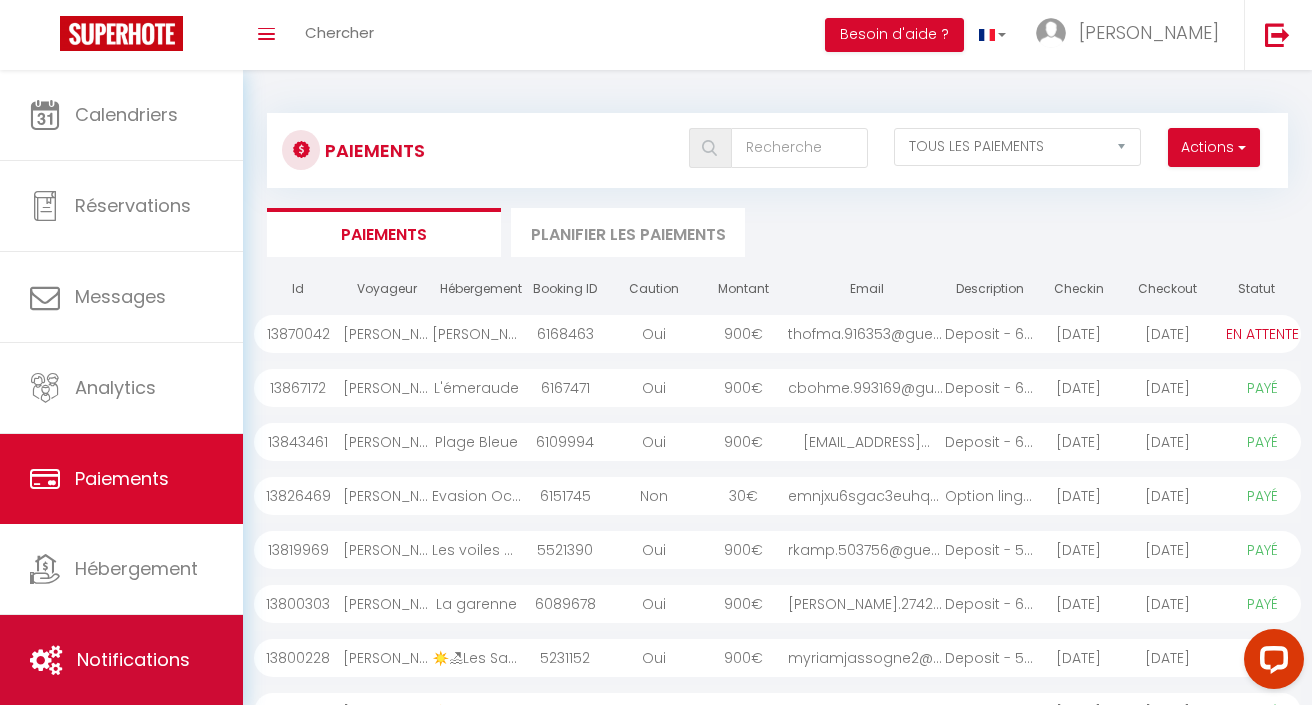 click on "Notifications" at bounding box center (121, 660) 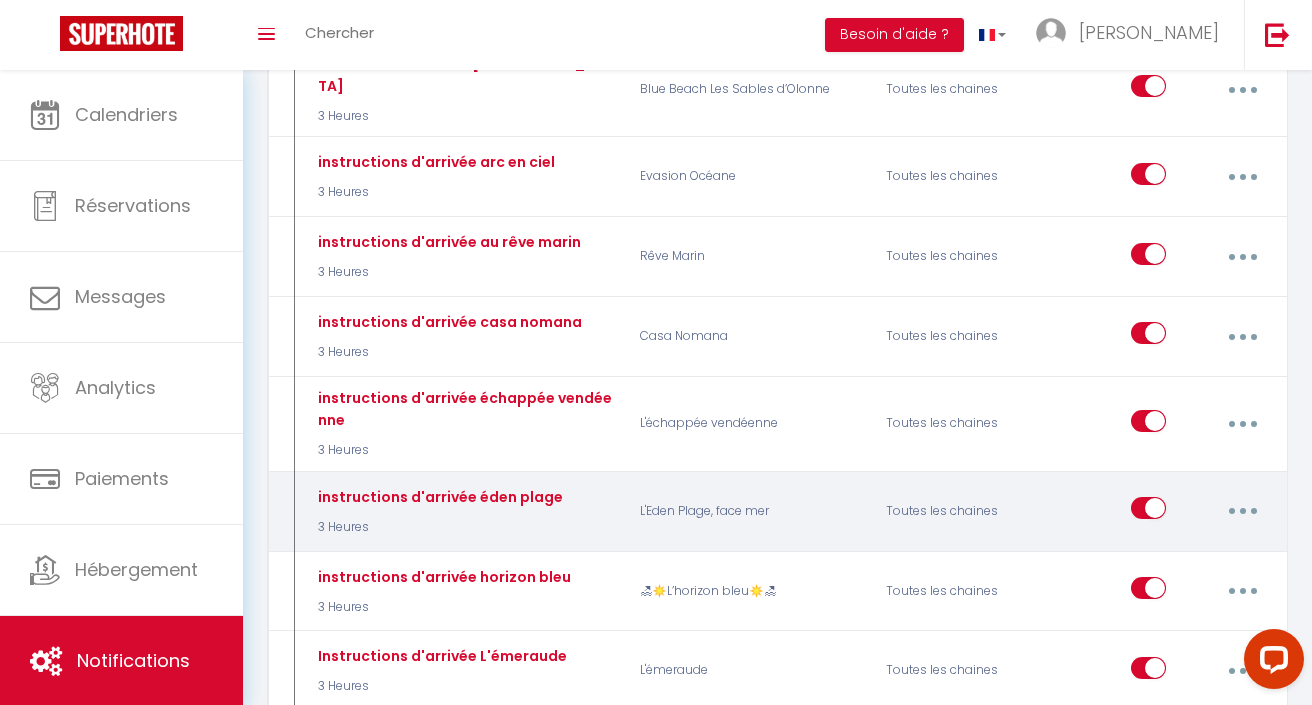 scroll, scrollTop: 2400, scrollLeft: 0, axis: vertical 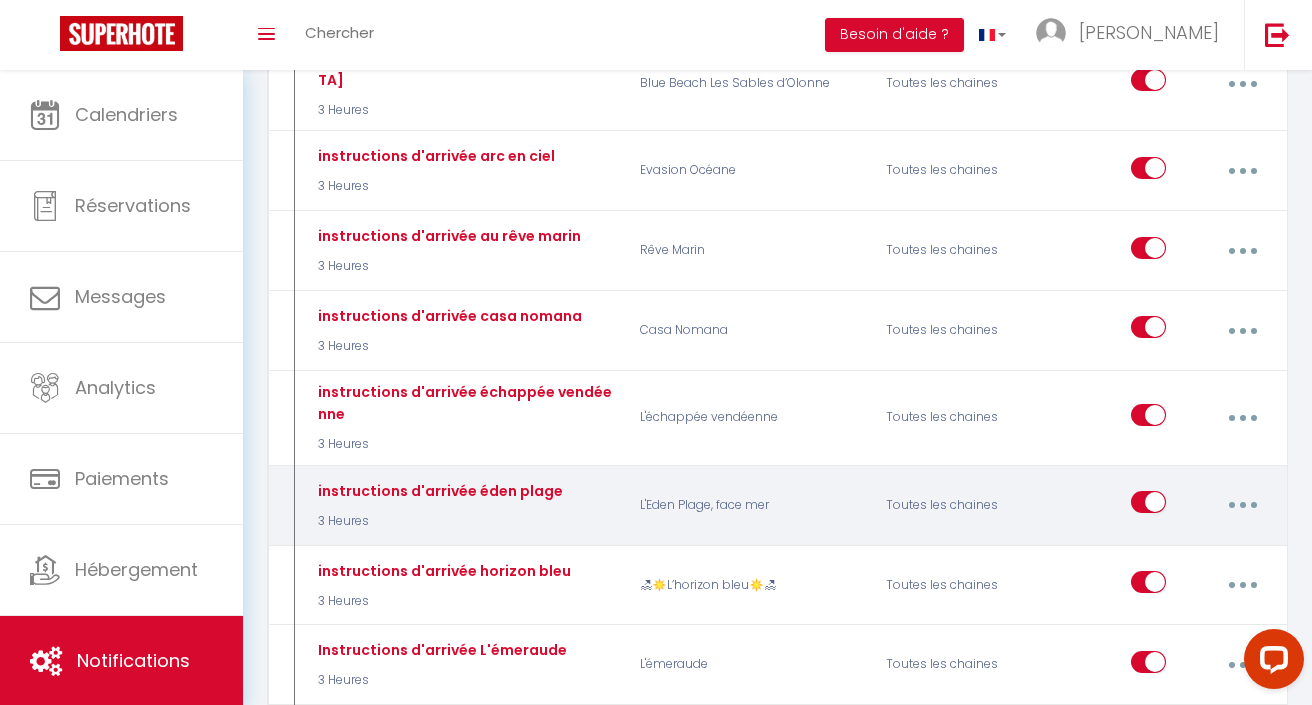 click at bounding box center [1242, 505] 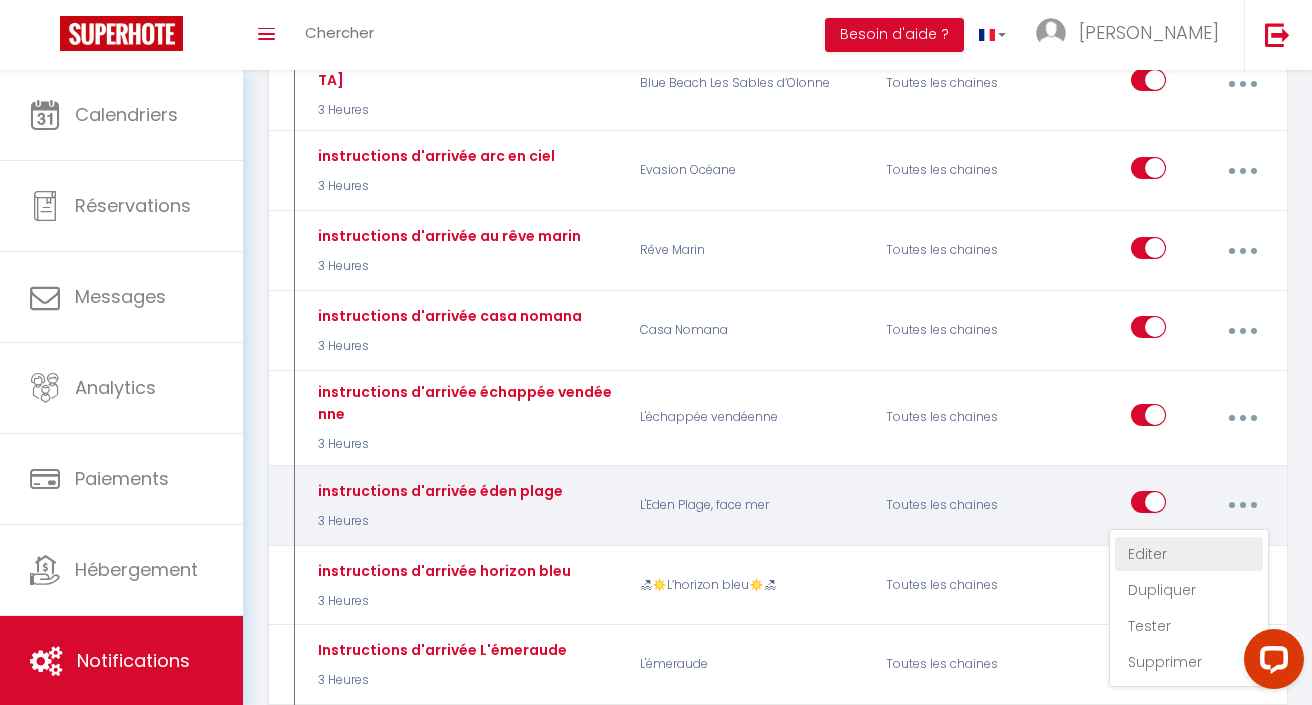 click on "Editer" at bounding box center (1189, 554) 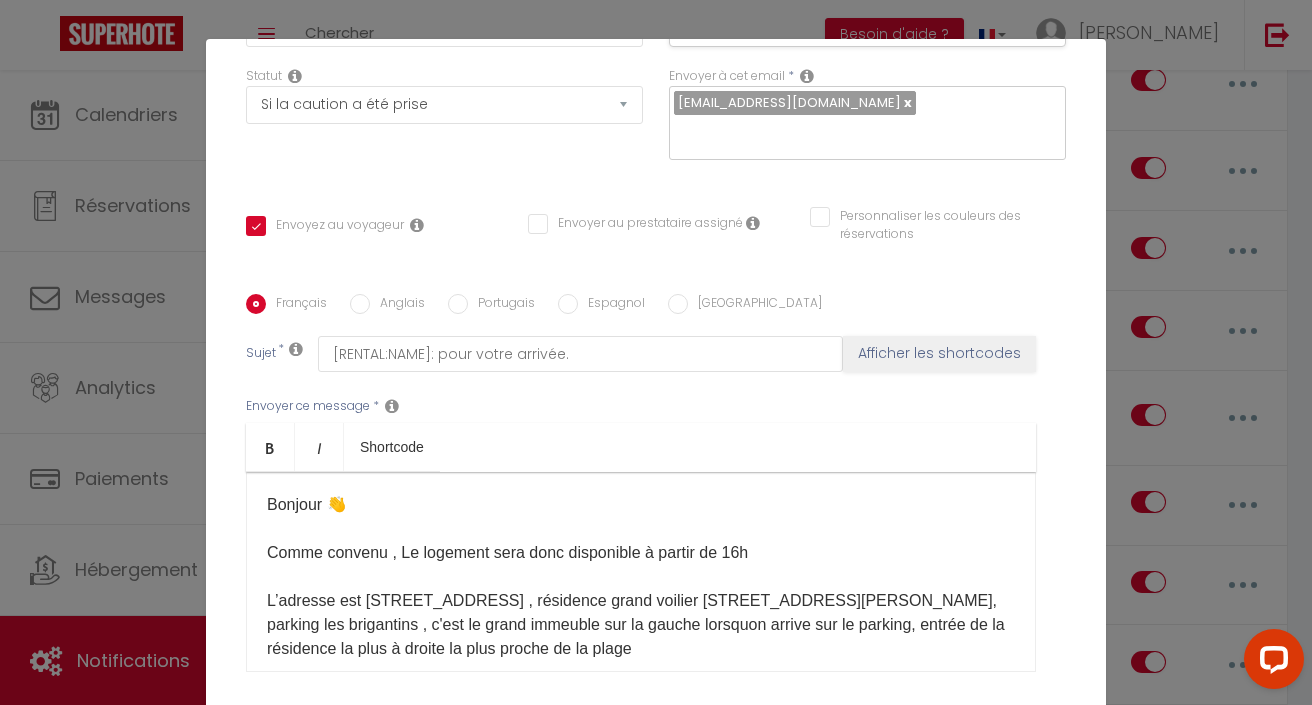 scroll, scrollTop: 302, scrollLeft: 0, axis: vertical 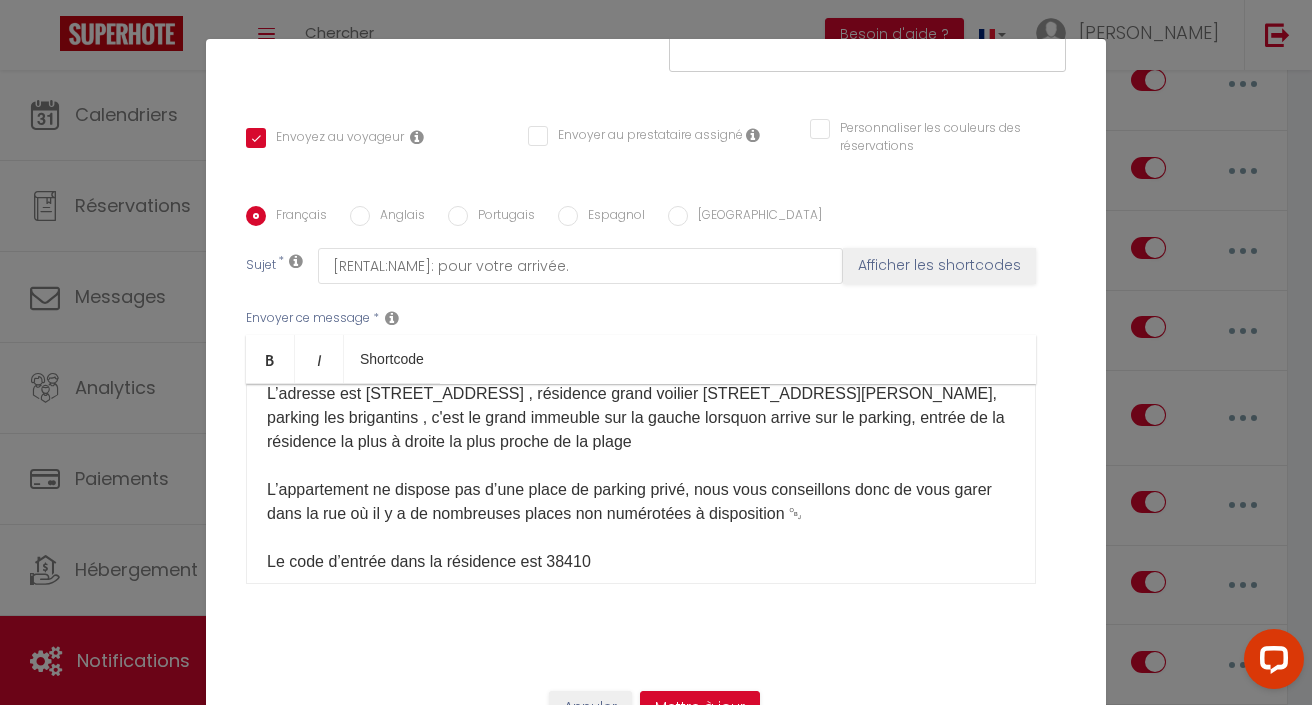 click on "Annuler" at bounding box center (590, 708) 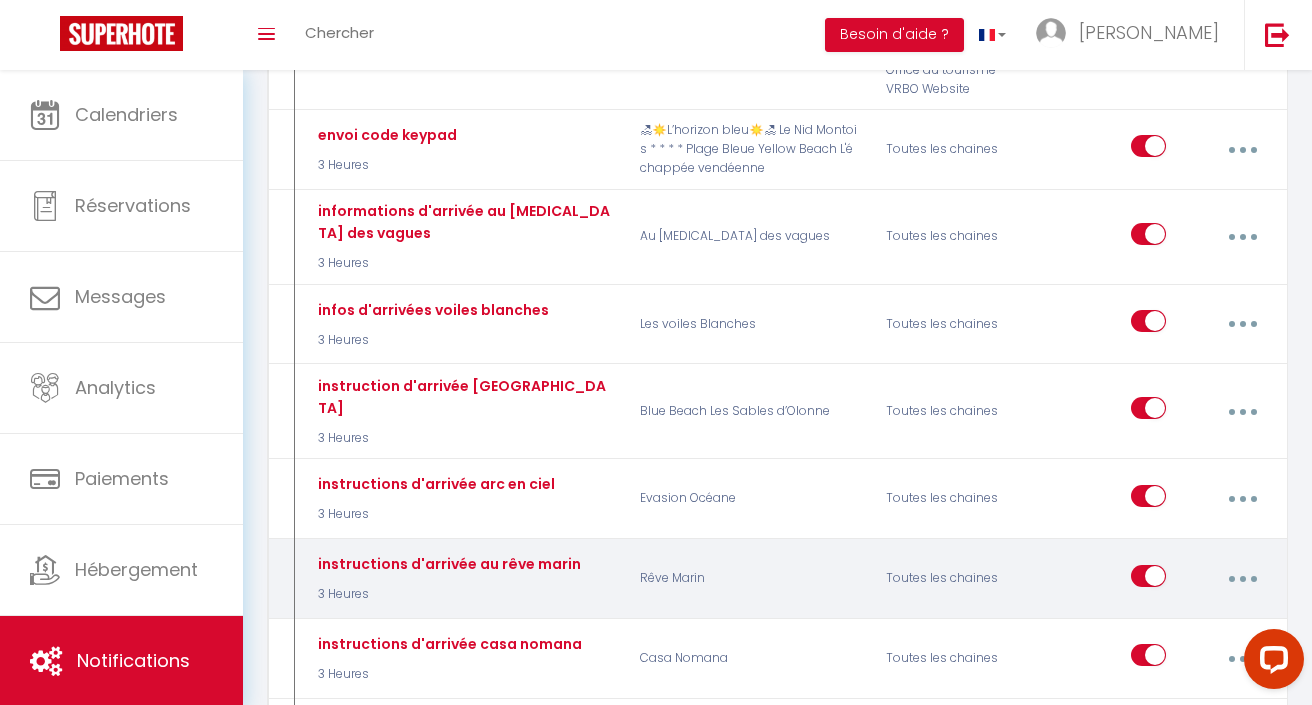 scroll, scrollTop: 2066, scrollLeft: 0, axis: vertical 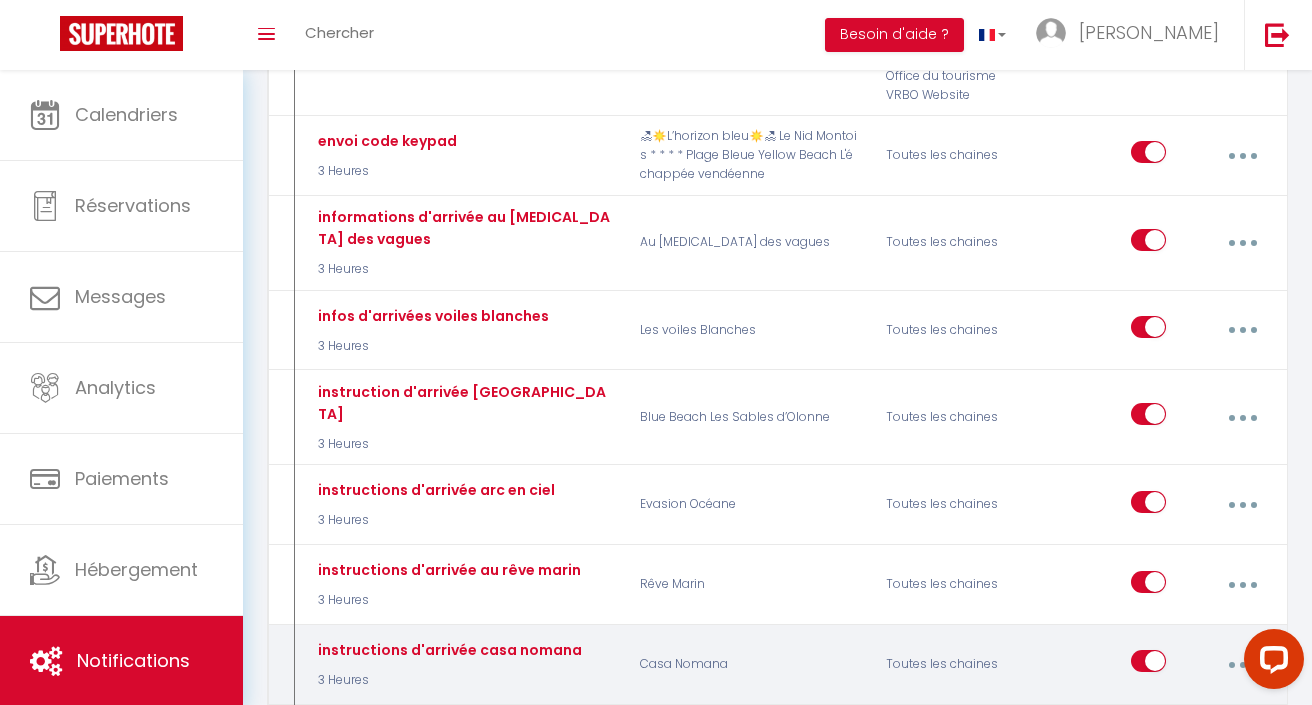 click at bounding box center (1242, 664) 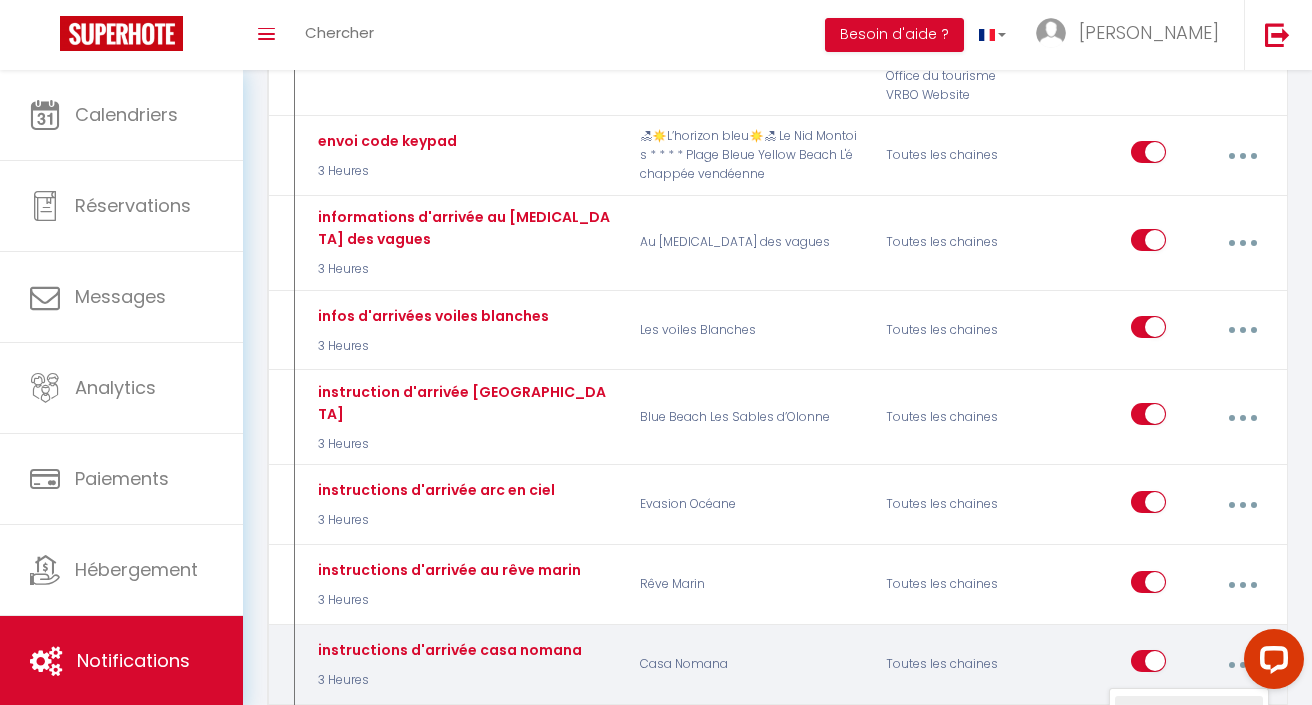 click on "Editer" at bounding box center [1189, 713] 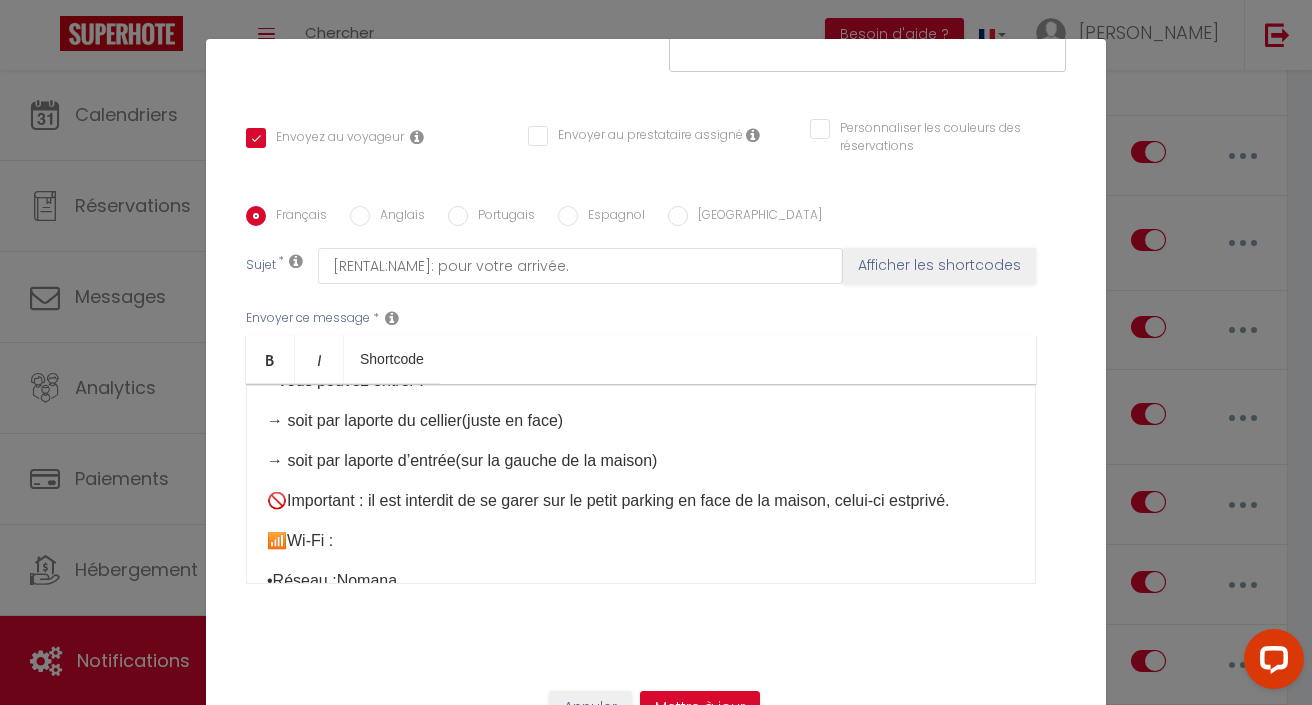 scroll, scrollTop: 583, scrollLeft: 0, axis: vertical 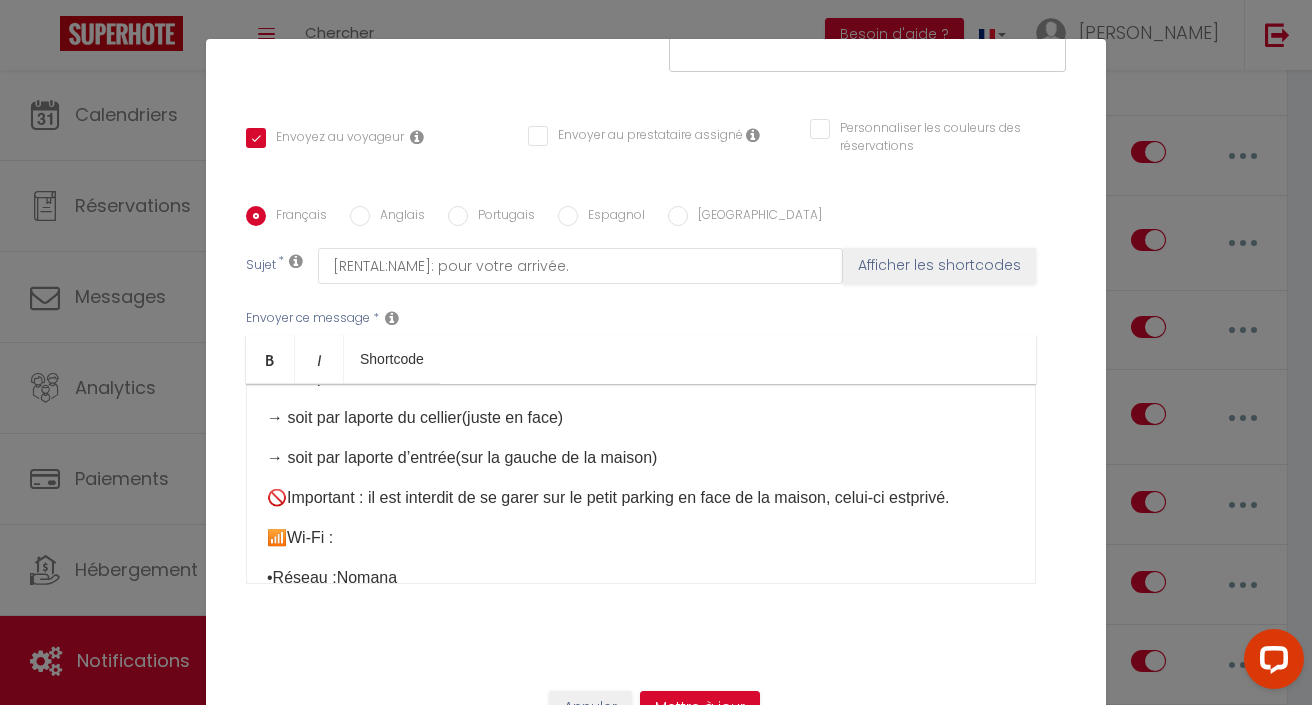 click on "Annuler" at bounding box center (590, 708) 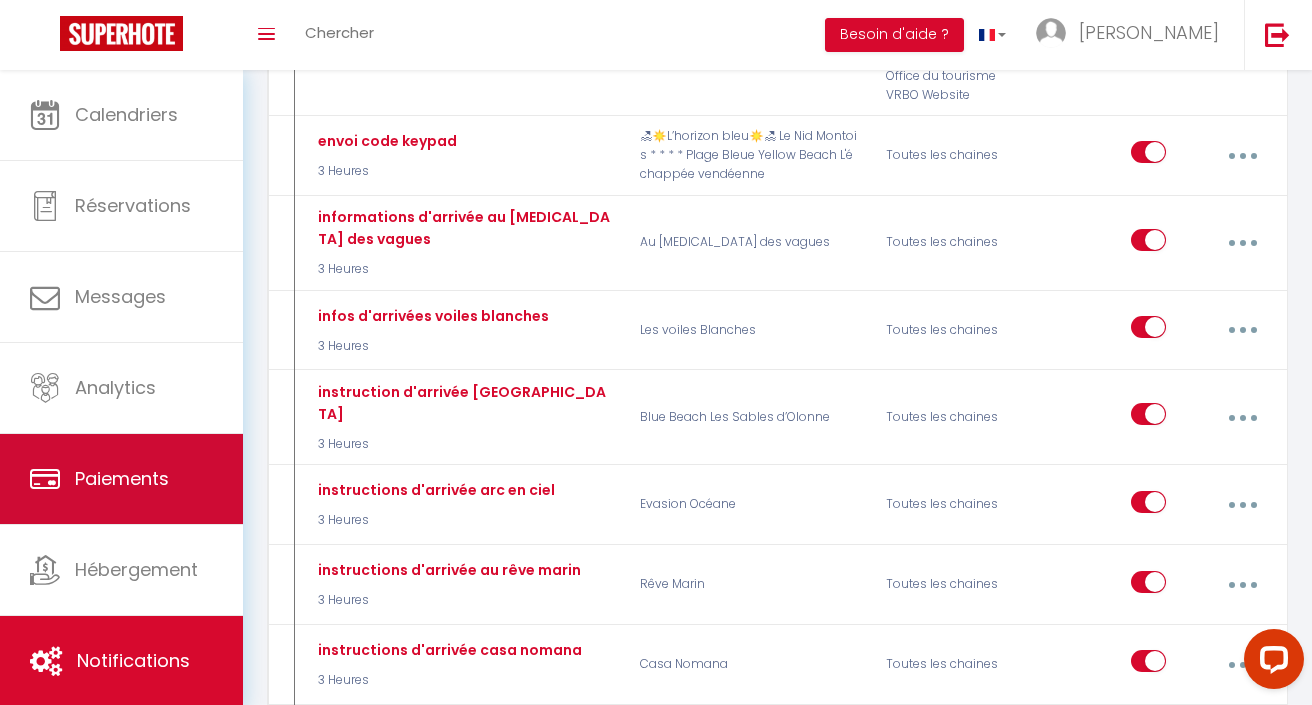 click on "Paiements" at bounding box center (121, 479) 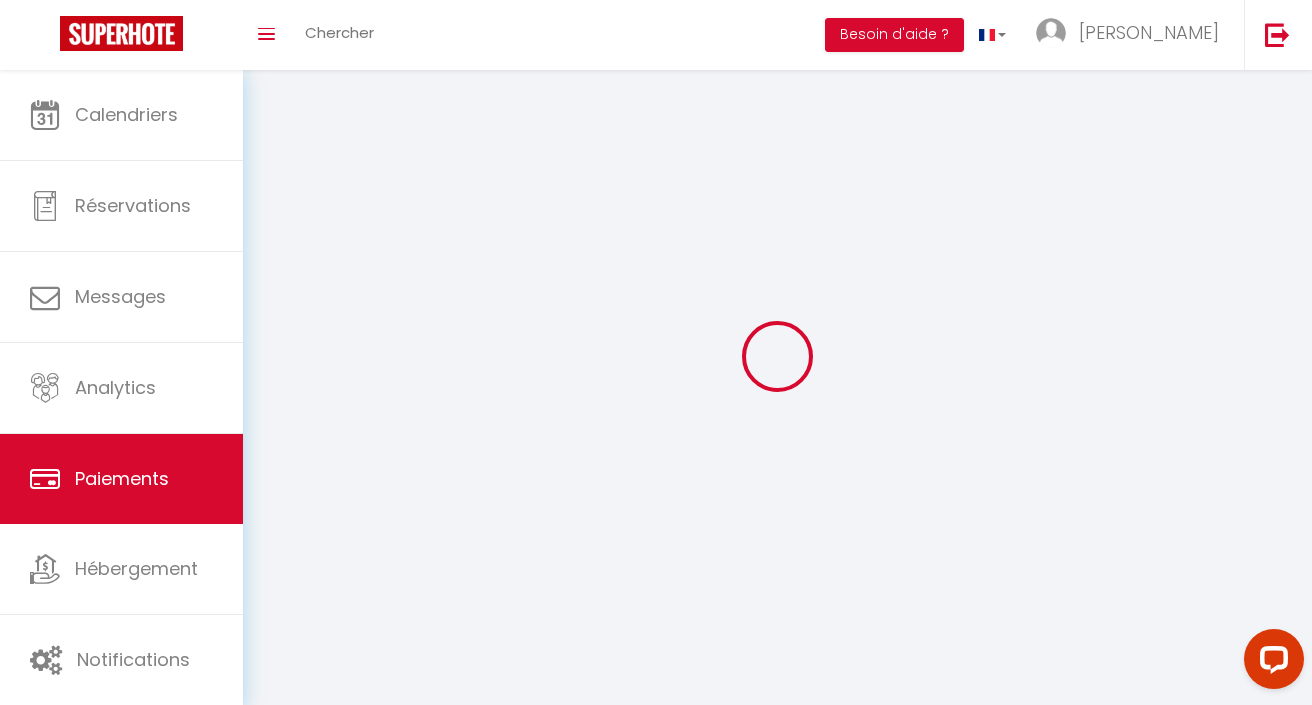 select on "2" 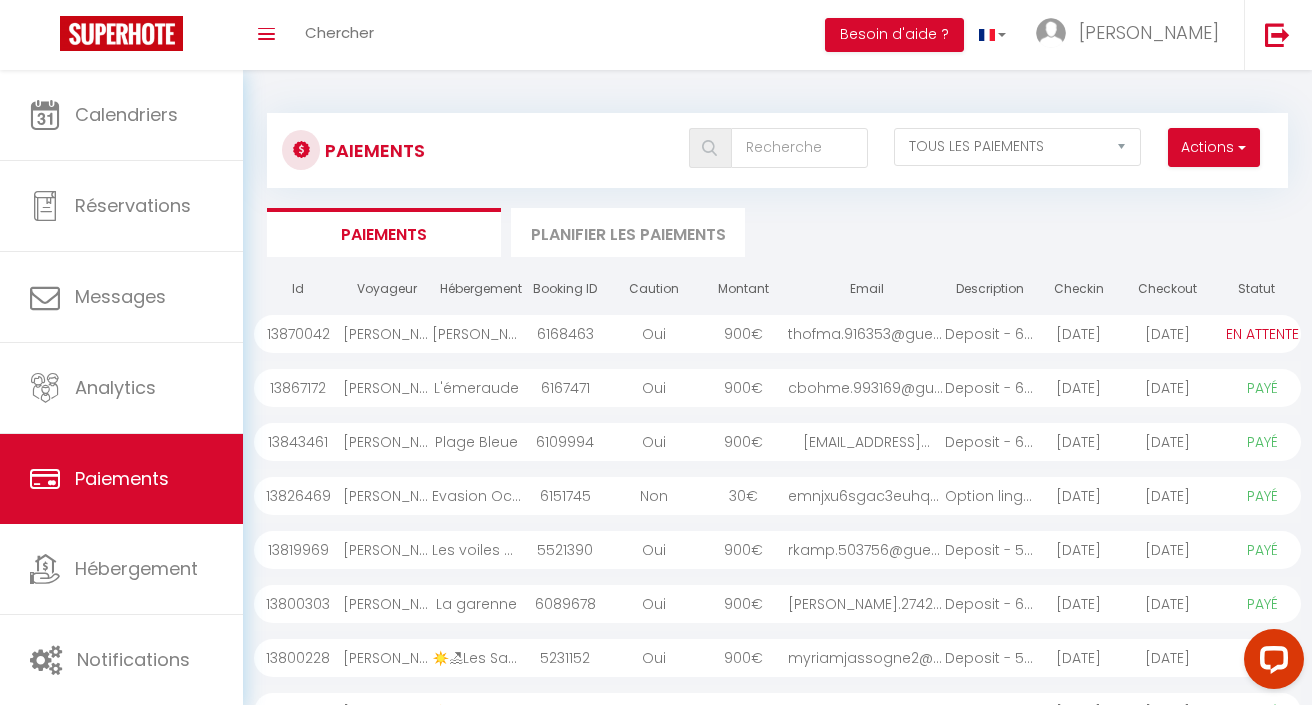click on "L'émeraude" at bounding box center (476, 388) 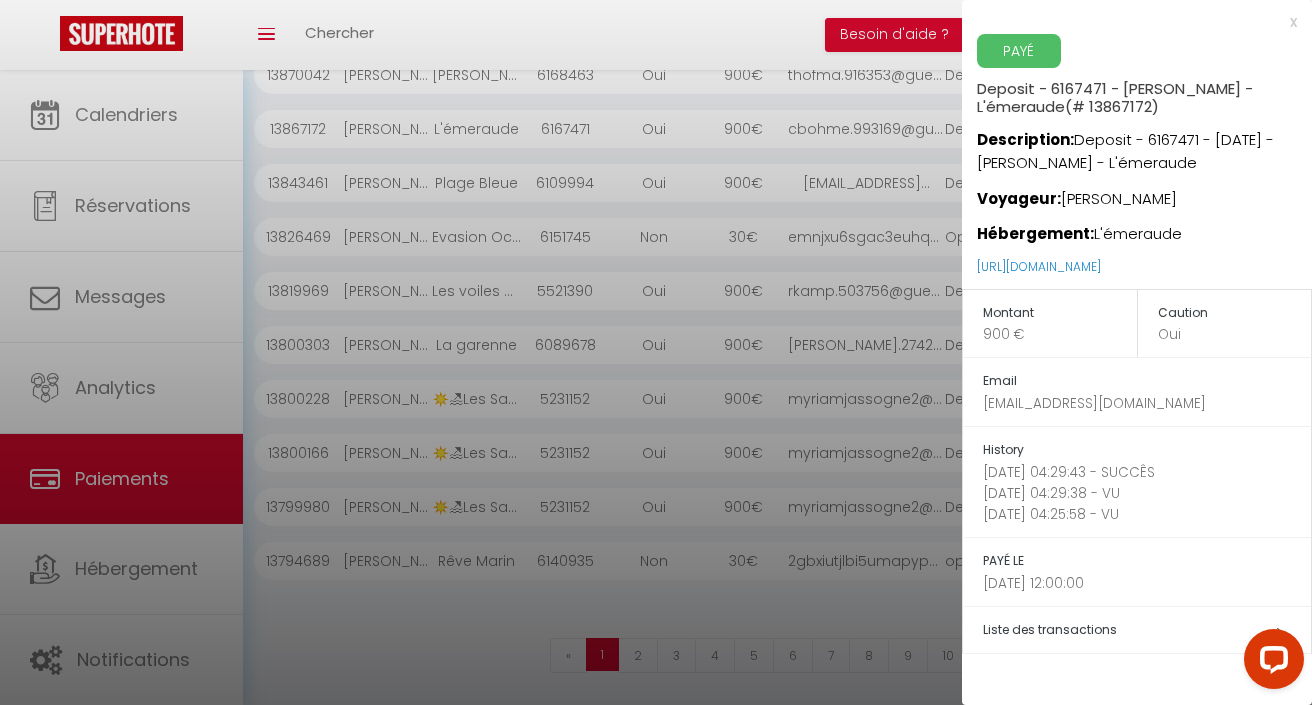 scroll, scrollTop: 258, scrollLeft: 0, axis: vertical 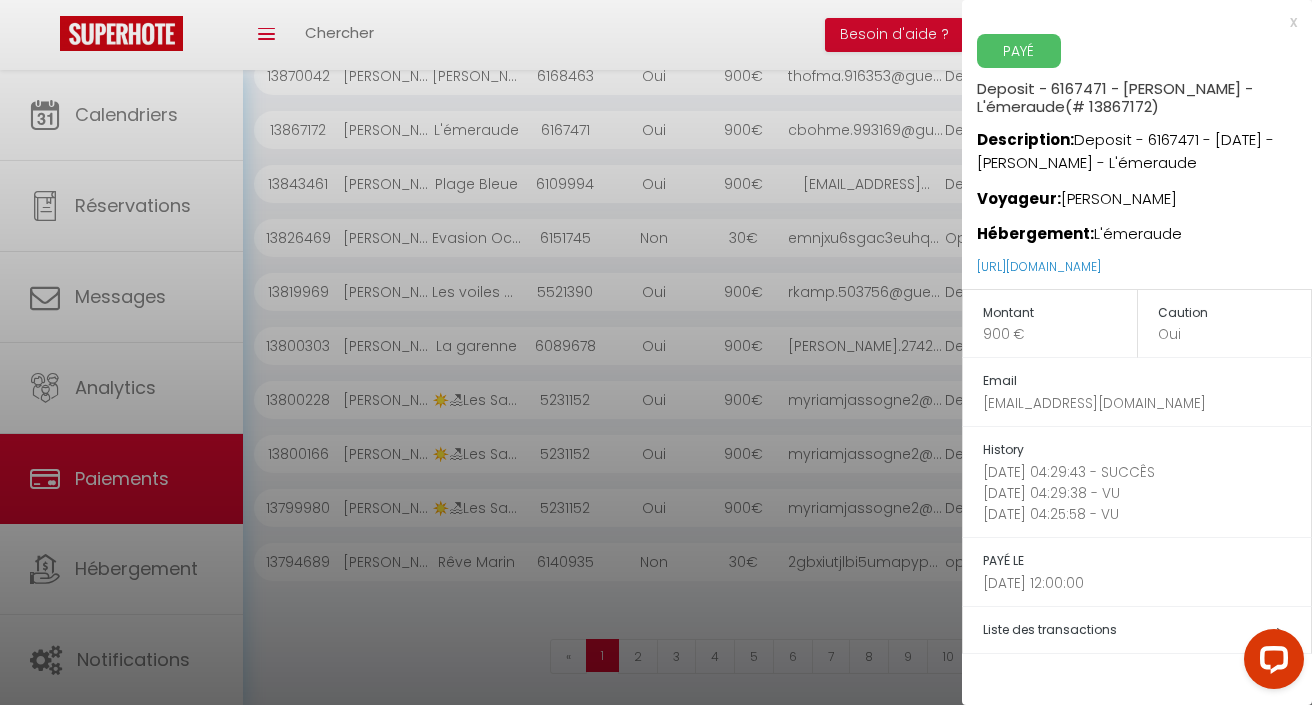 click at bounding box center [656, 352] 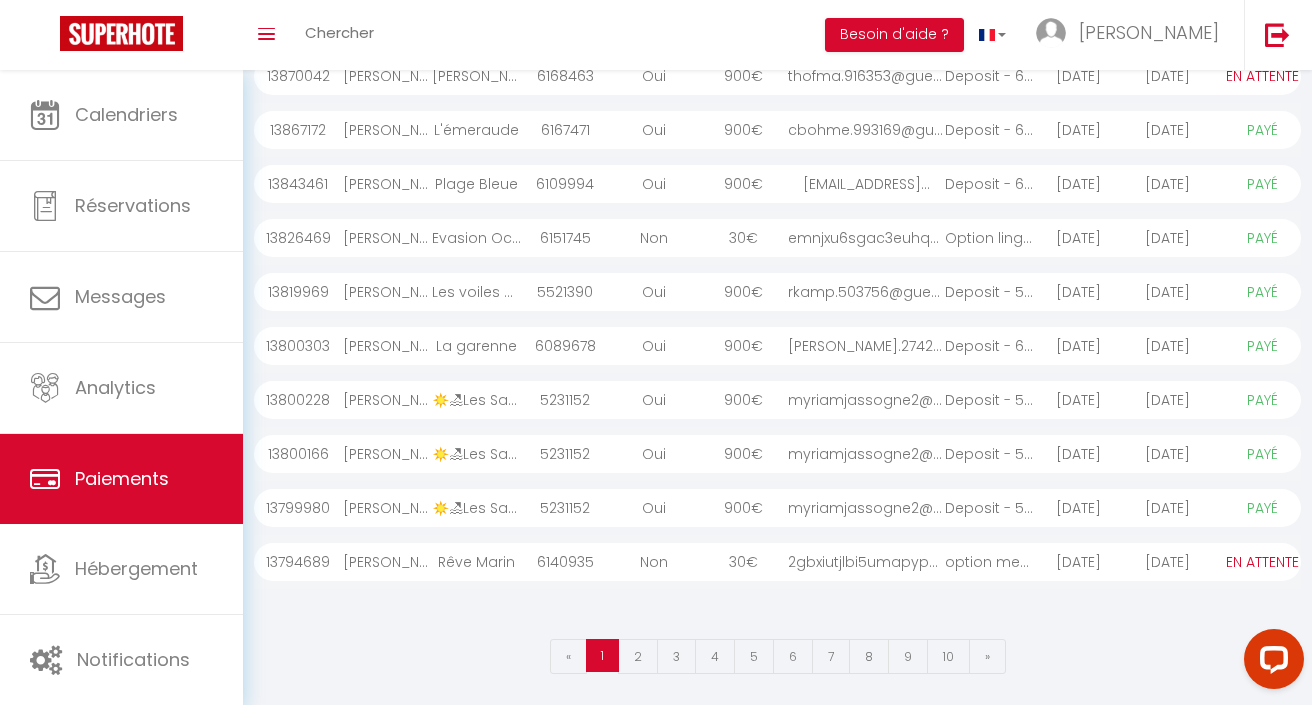 click on "Paiements" at bounding box center (121, 479) 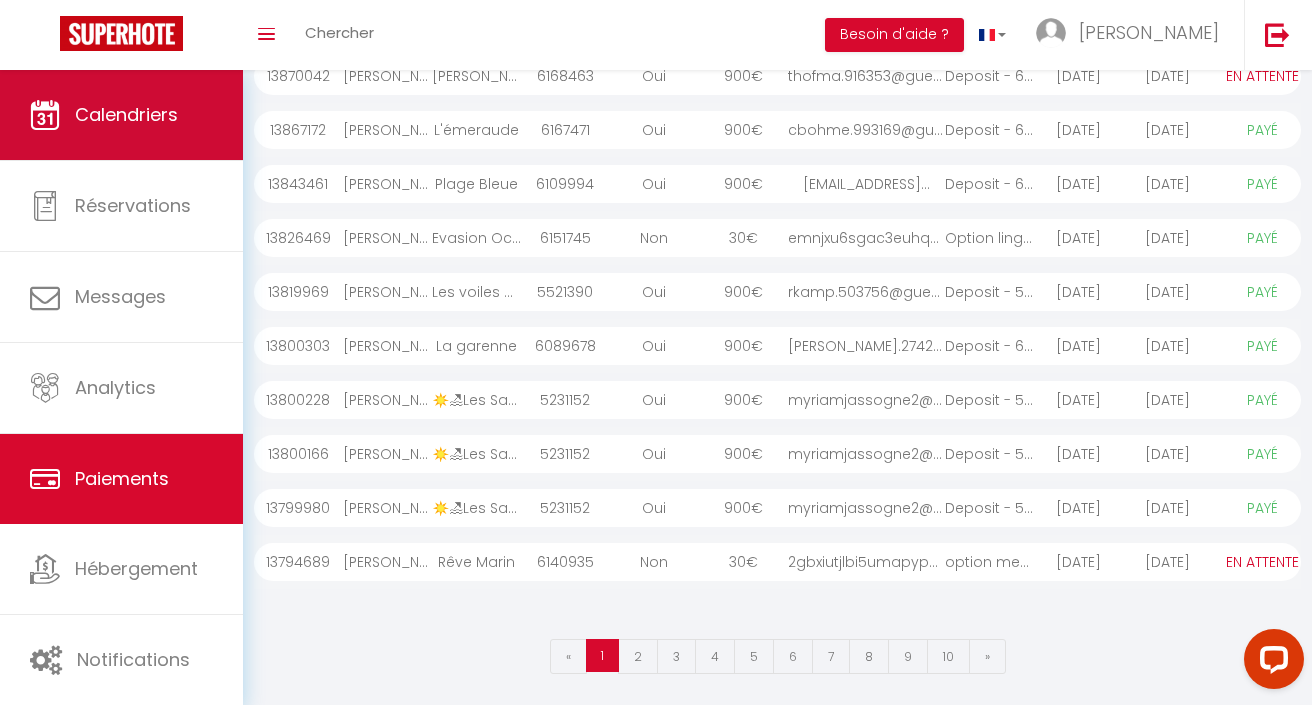 click on "Calendriers" at bounding box center (126, 114) 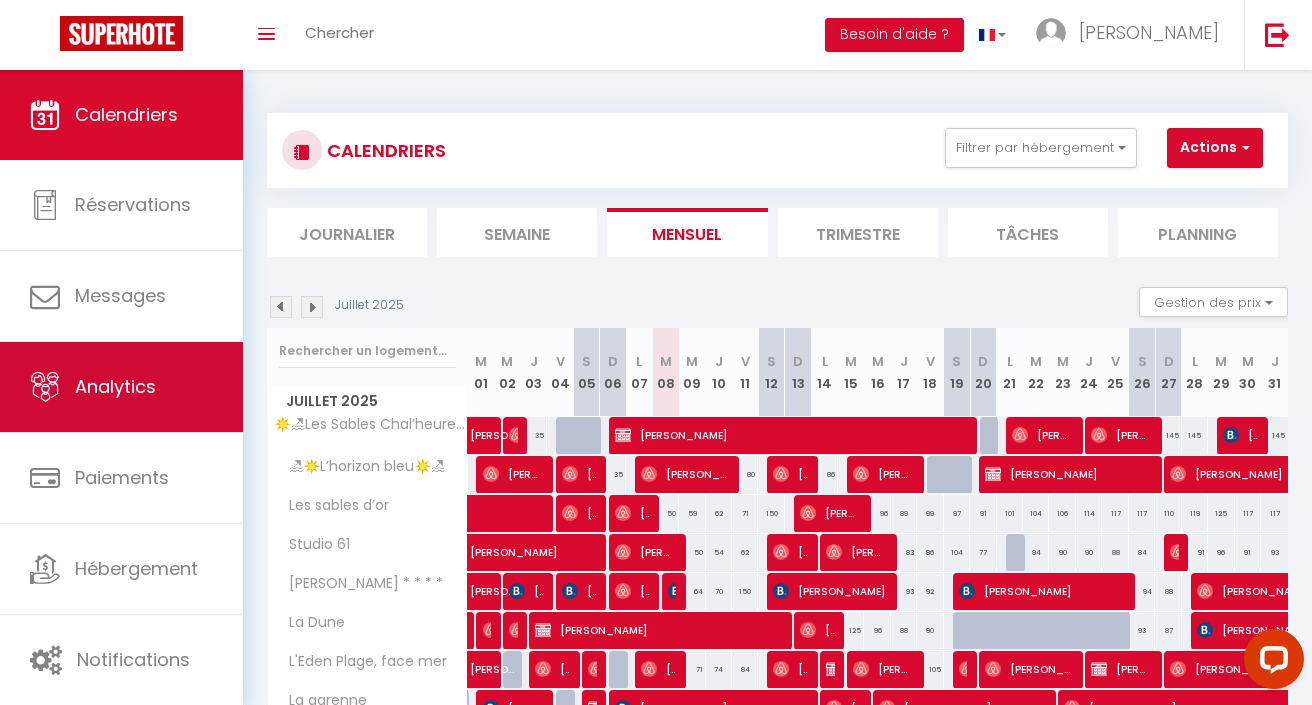 click on "Analytics" at bounding box center (121, 387) 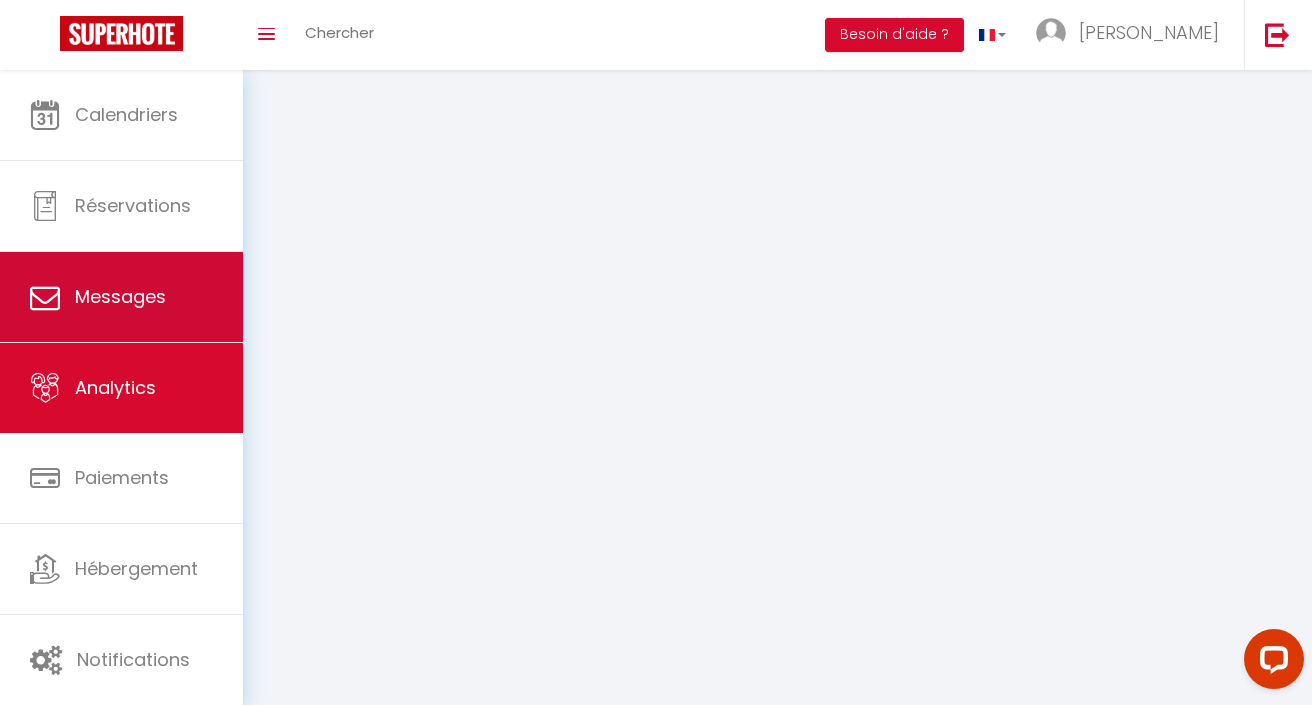 click on "Messages" at bounding box center (121, 297) 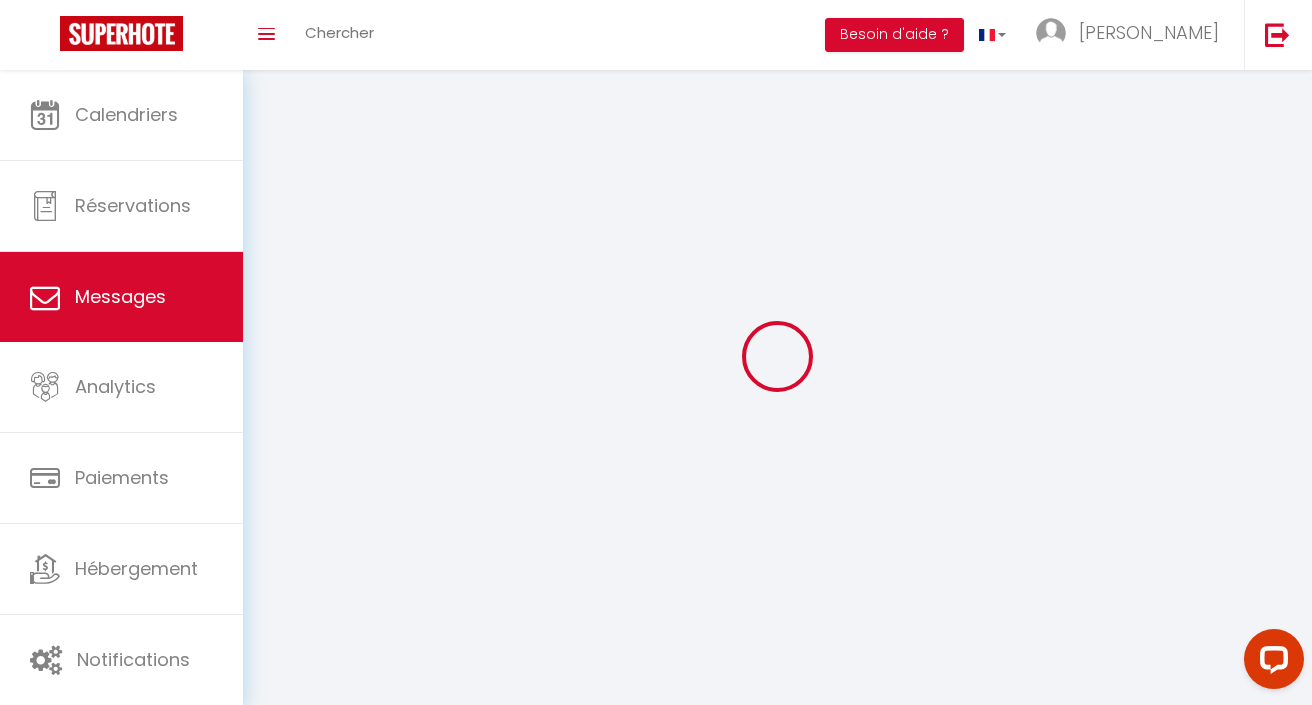 select on "2025" 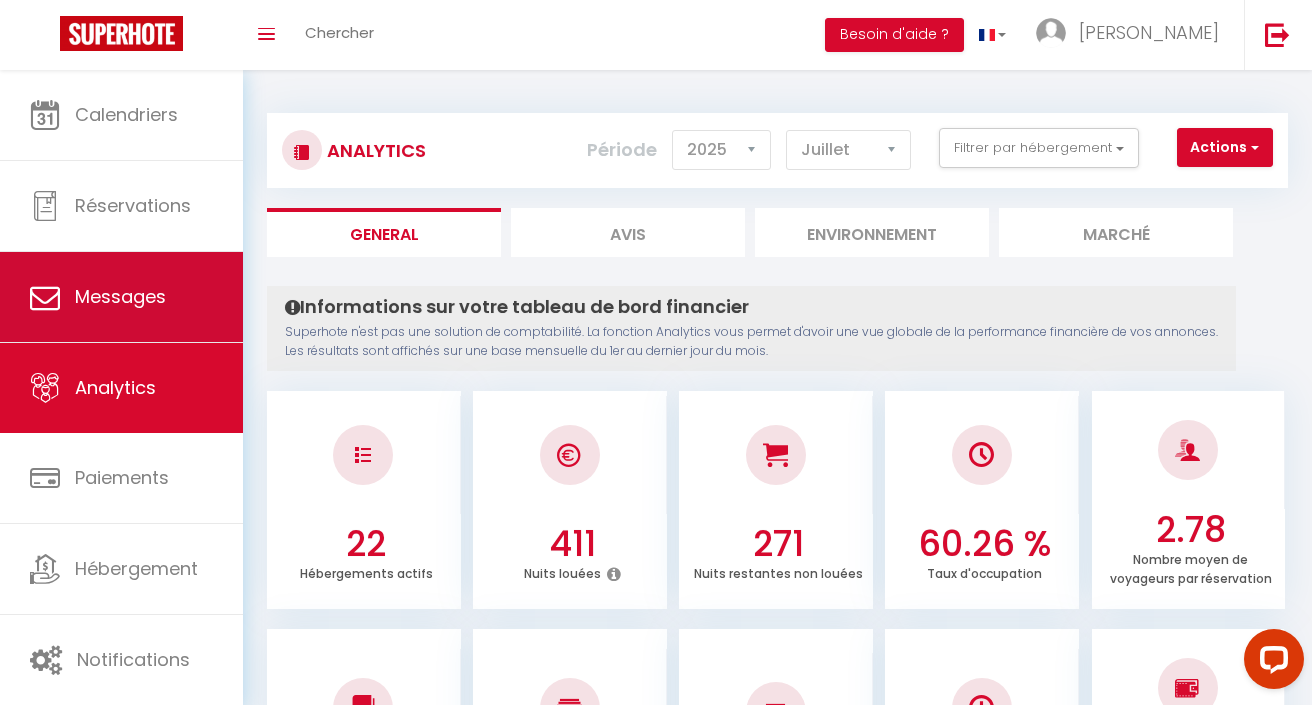 click on "Messages" at bounding box center (121, 297) 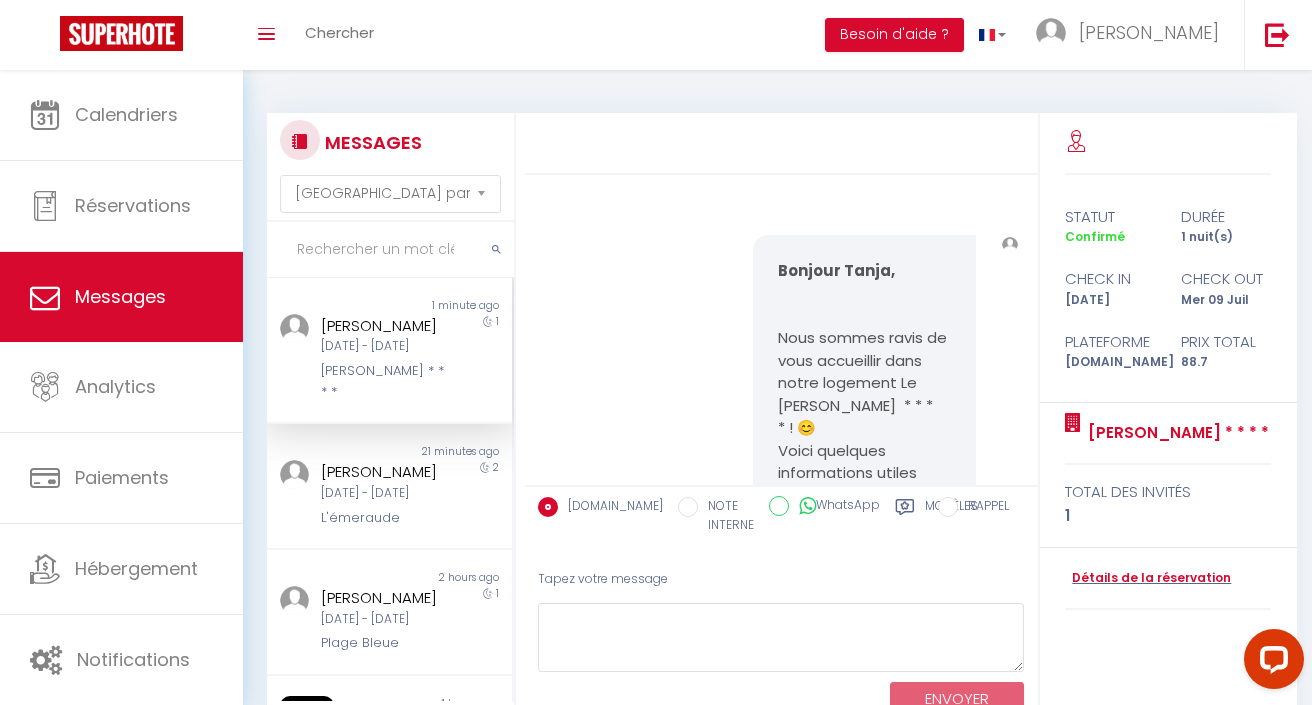 scroll, scrollTop: 7118, scrollLeft: 0, axis: vertical 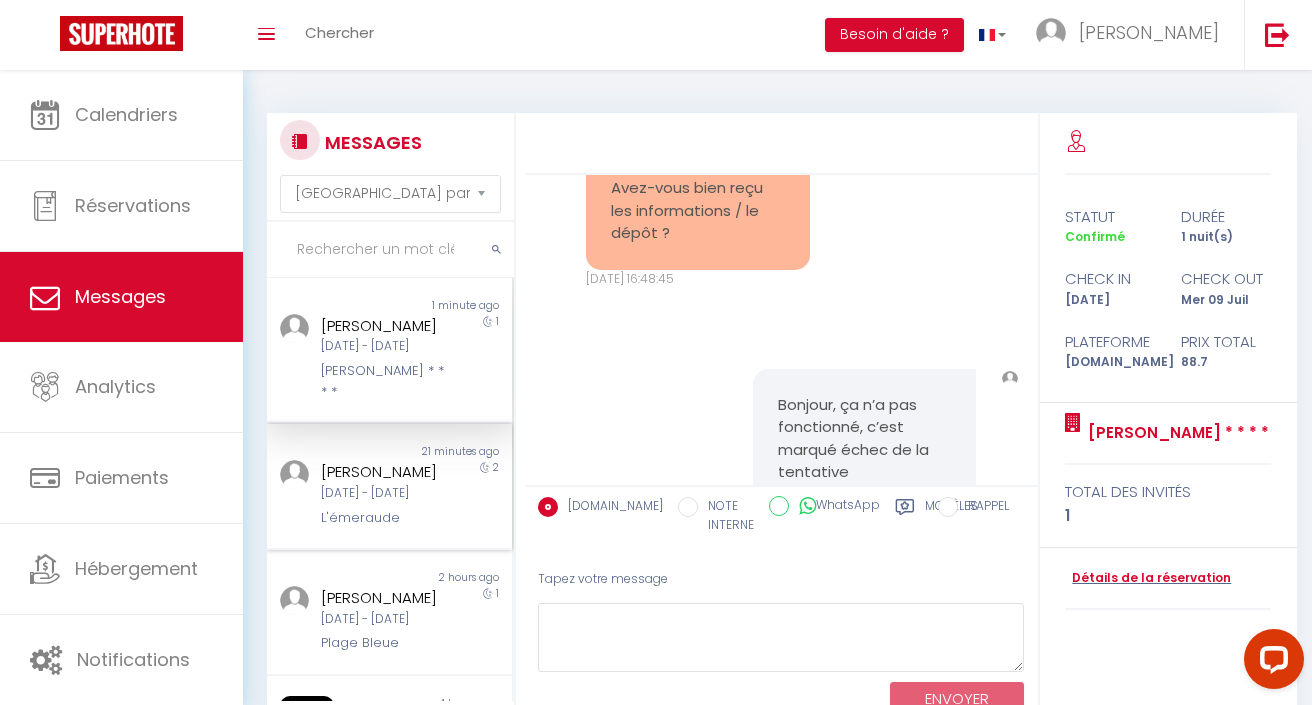 click on "L'émeraude" at bounding box center [386, 518] 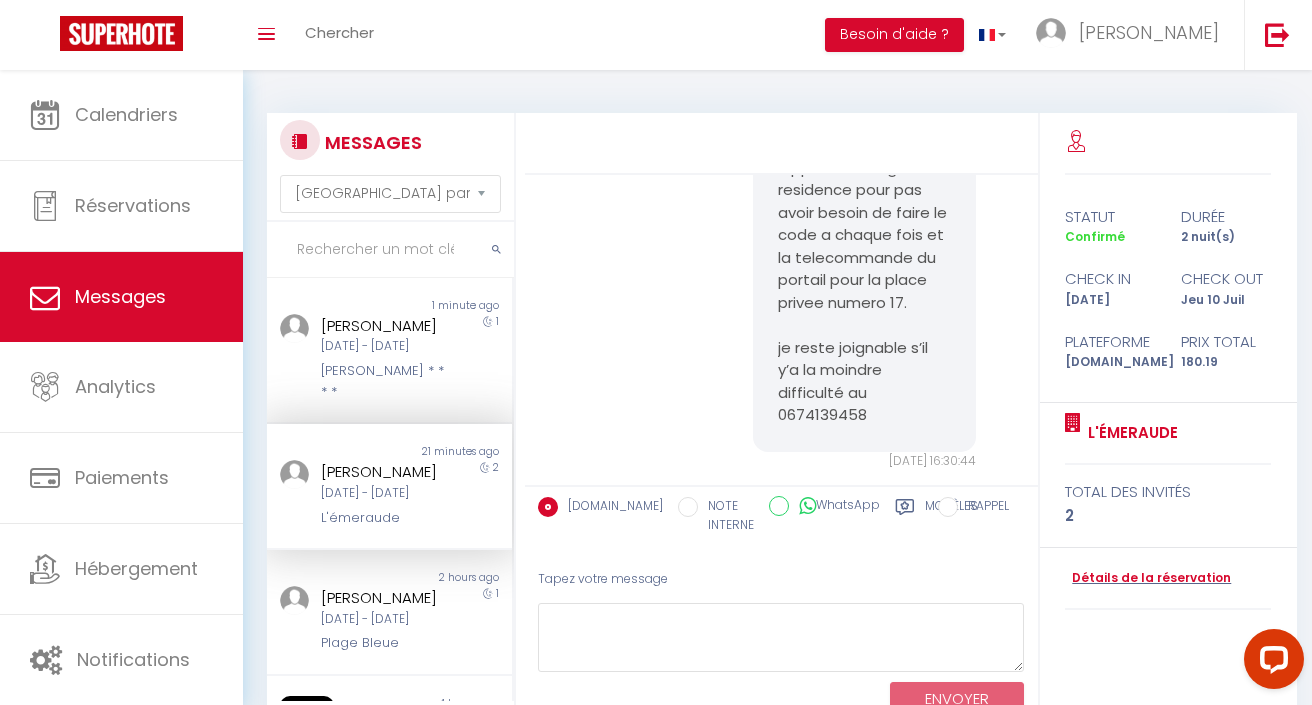 scroll, scrollTop: 6988, scrollLeft: 0, axis: vertical 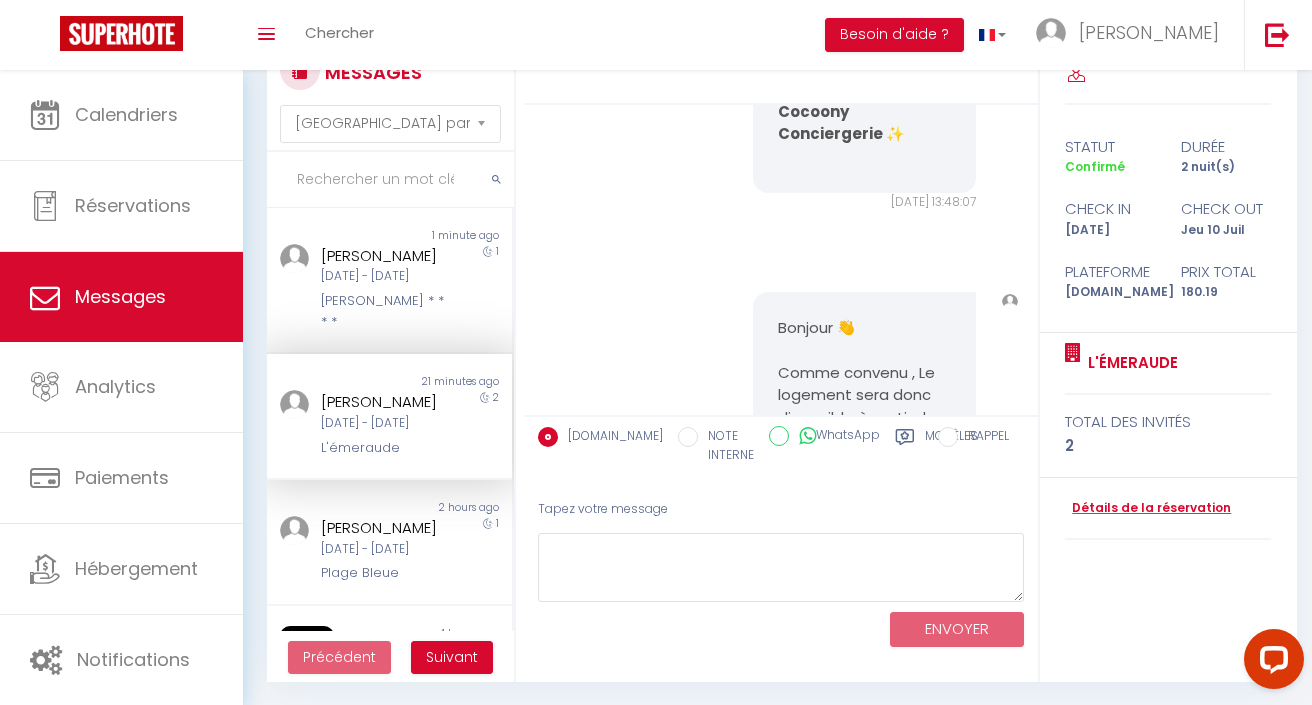 click on "Bonjour 👋  Comme convenu , Le logement sera donc disponible à partir de 16h  L’adresse est [STREET_ADDRESS]. Le code d’entrée dans la résidence est A3544 et la touche verte ( attention clavier ultra sensible si vous avez le malheur de toucher un mauvais bouton il vous faudra attendre quelques minutes pour répéter l’opération ) essayez de bien enchaîner rapidement le code ne surtout pas attendre entre le A et les chiffres  si ça fonctionne pas, faites un appel a l'appart 2.1 puis raccrochez, cela reinitialise l'interphone pour refaire le code d'entrée Notre appart est le 2.1 au 2ème étage, couloir de gauche  en sortant de l'ascenseur  A linterieur de lappartement vous trouverez un trousseau de cles pour le reste du sejour comprenant celle de lappart, le badge de la residence pour pas avoir besoin de faire le code a chaque fois et la telecommande du portail pour la place privee numero 17. je reste joignable s’il y’a la moindre difficulté au 0674139458" at bounding box center (864, 1217) 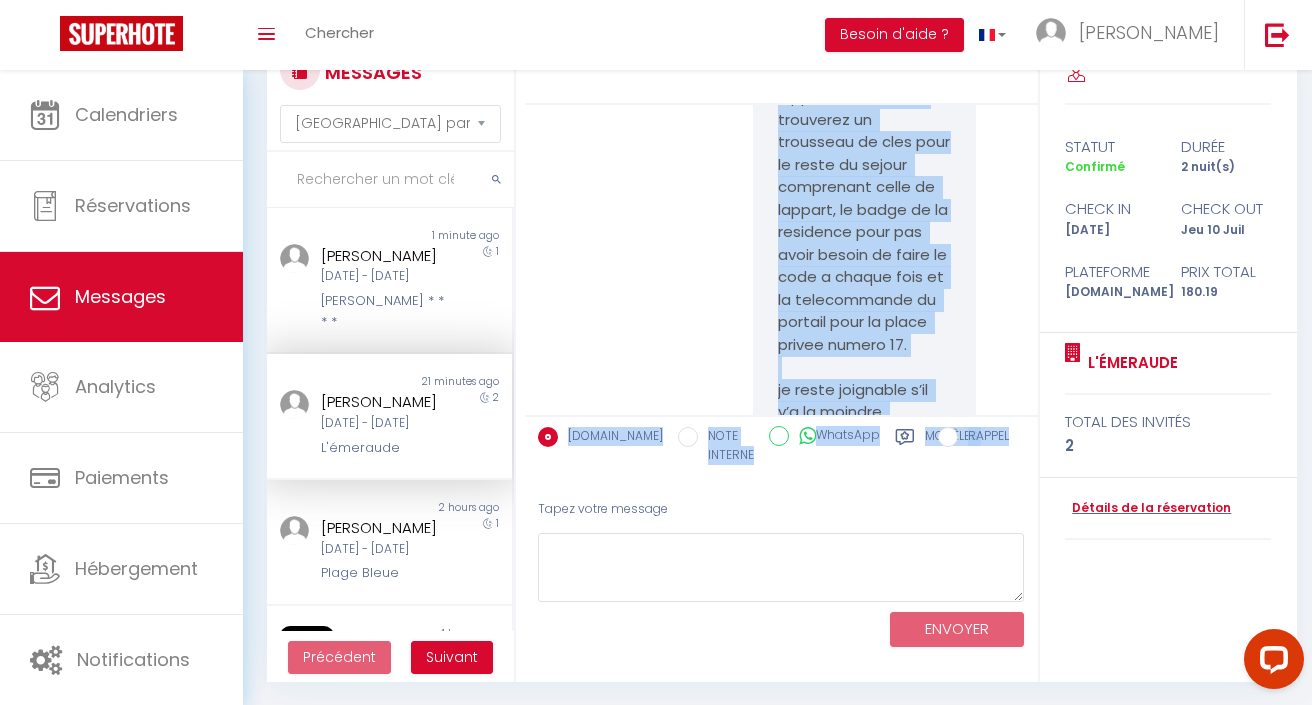 scroll, scrollTop: 6988, scrollLeft: 0, axis: vertical 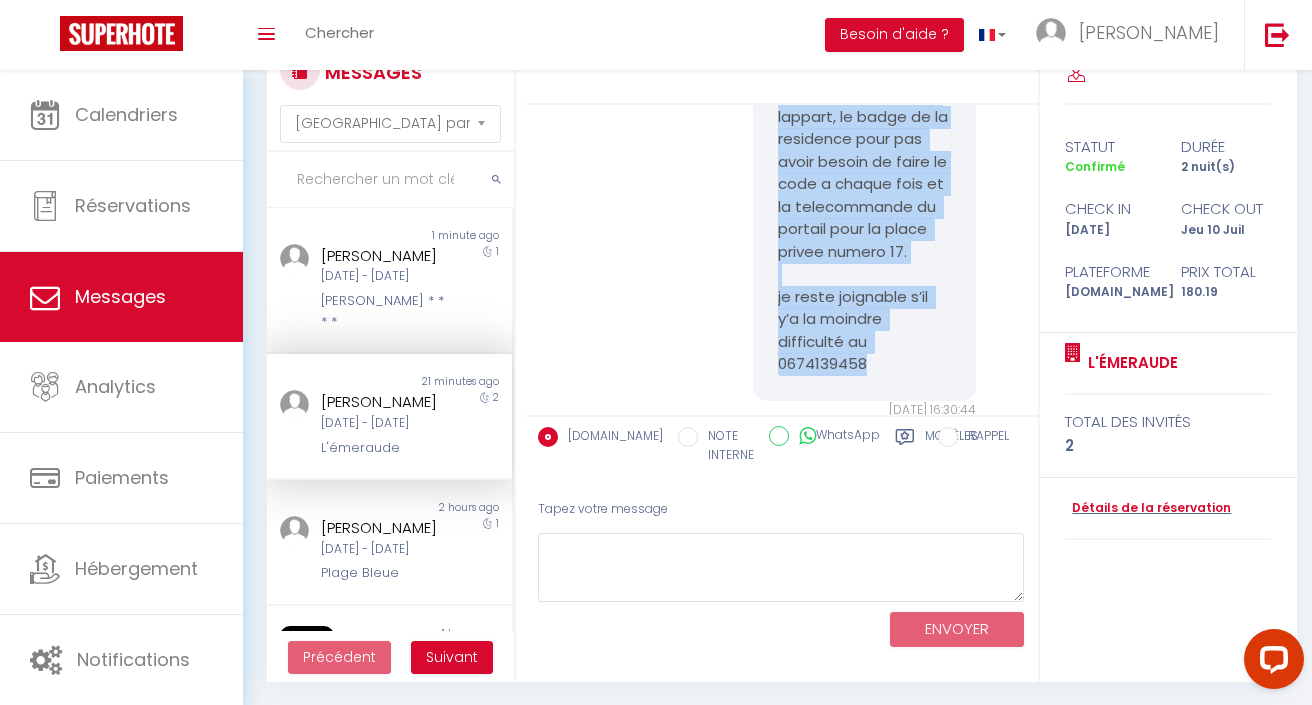 drag, startPoint x: 782, startPoint y: 257, endPoint x: 954, endPoint y: 327, distance: 185.69868 